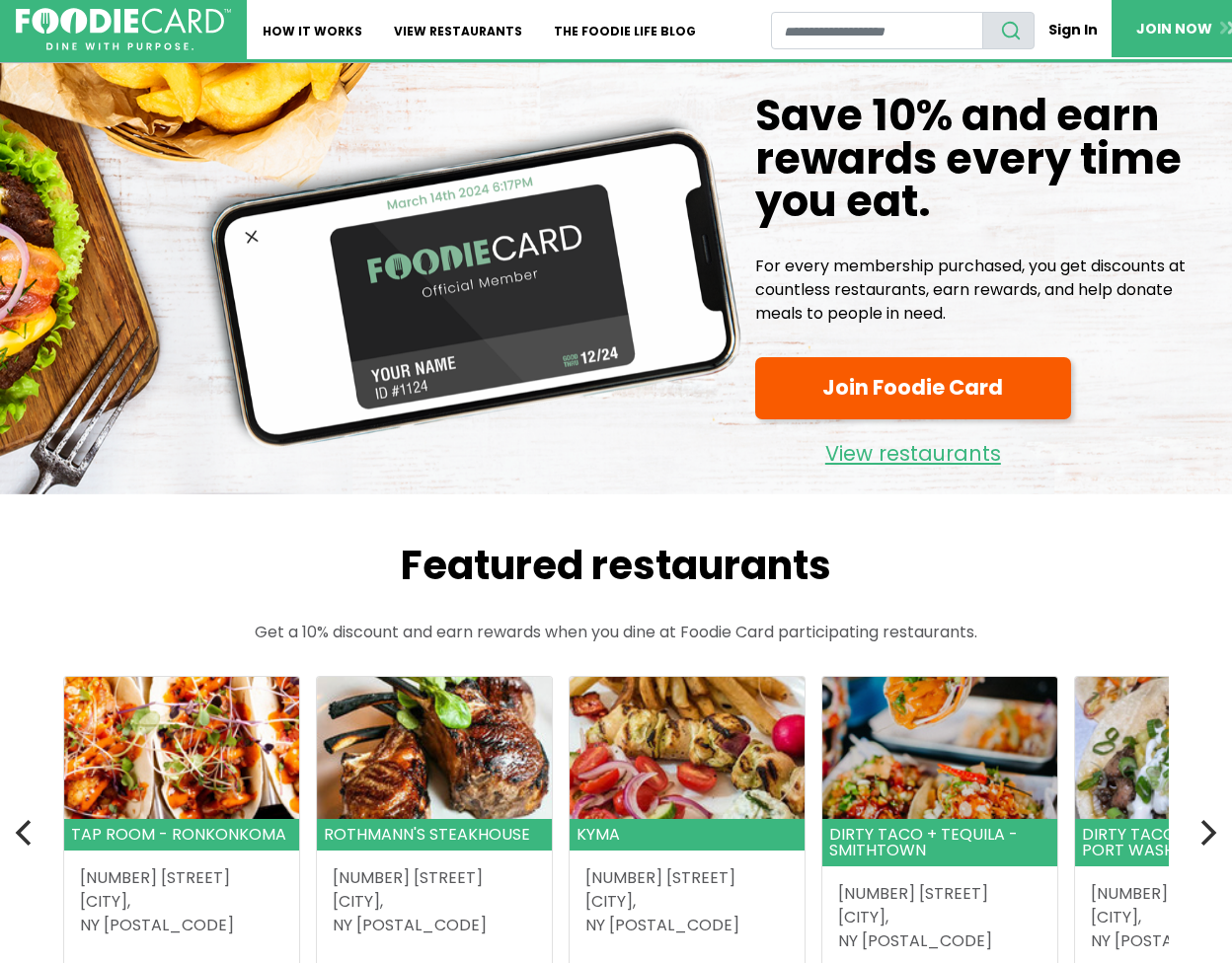 scroll, scrollTop: 0, scrollLeft: 0, axis: both 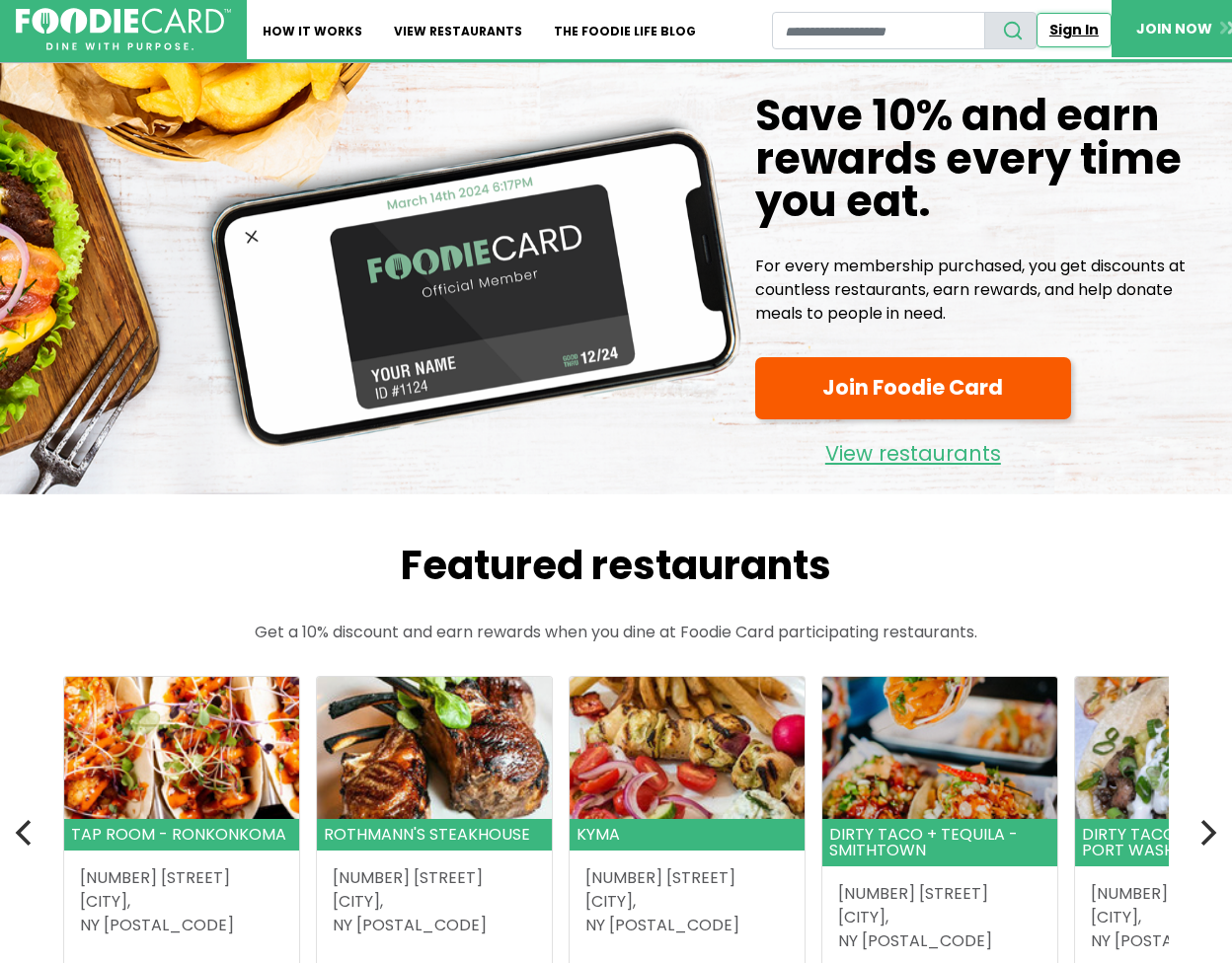 click on "Sign In" at bounding box center (1074, 30) 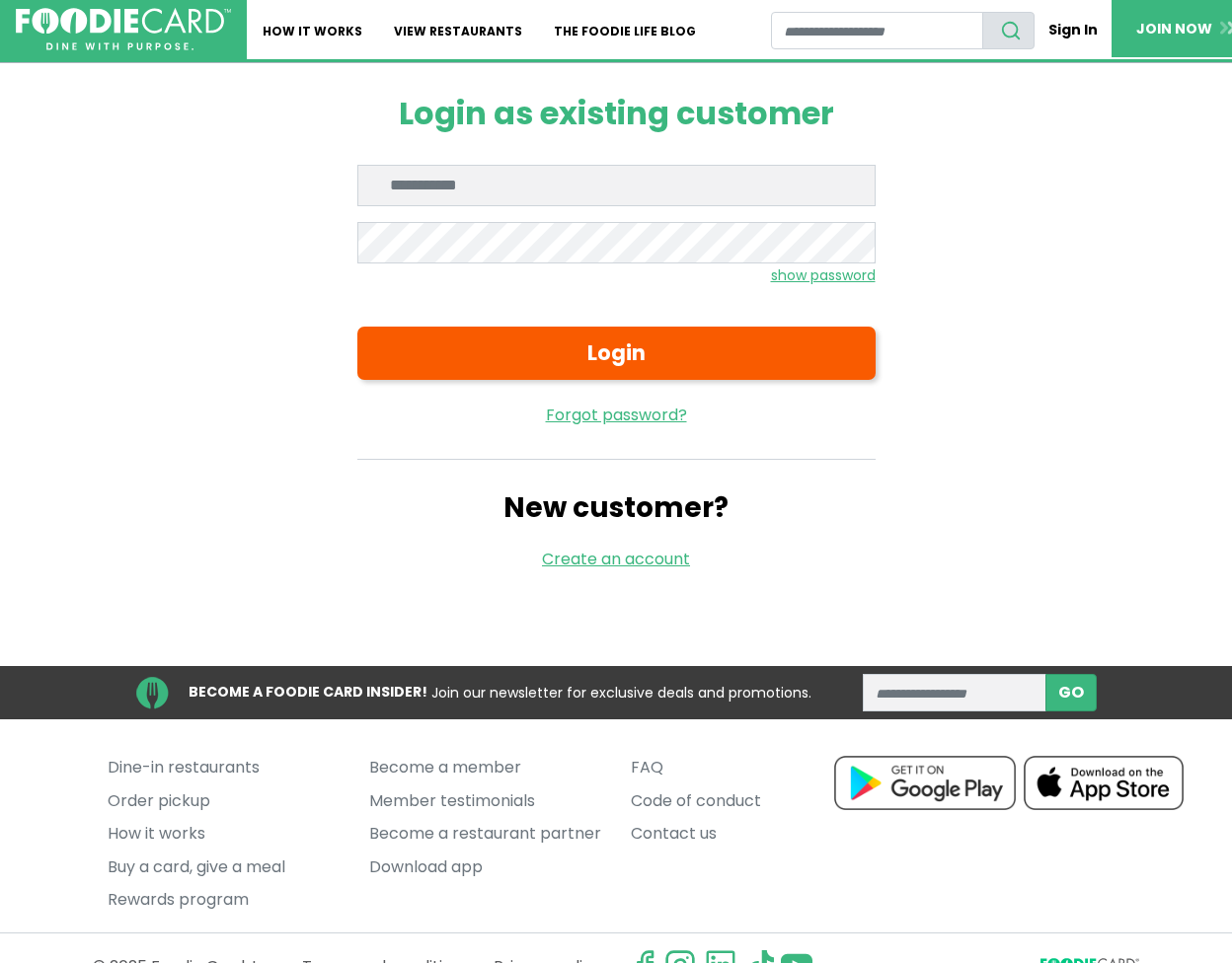 scroll, scrollTop: 0, scrollLeft: 0, axis: both 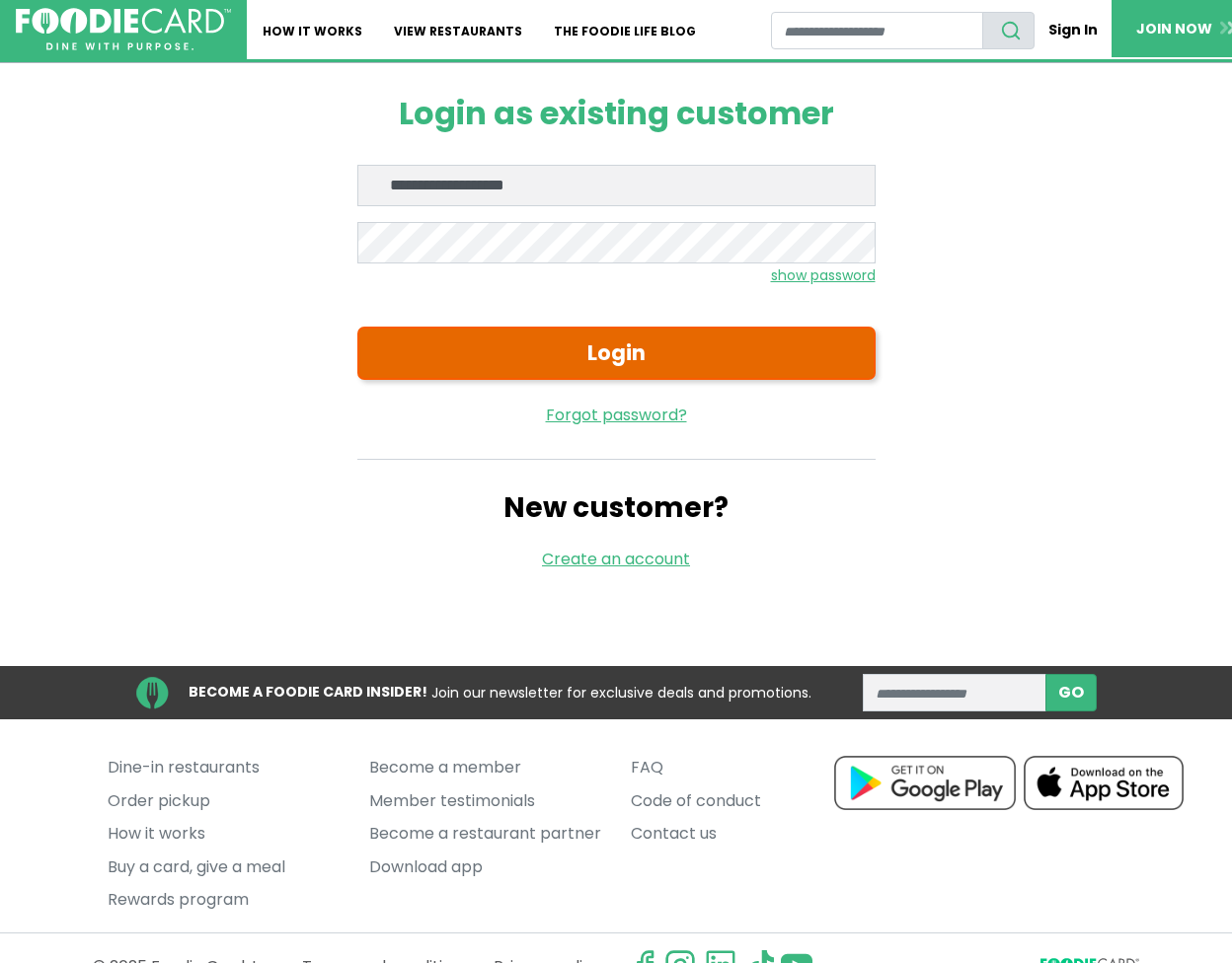 click on "Login" at bounding box center (616, 353) 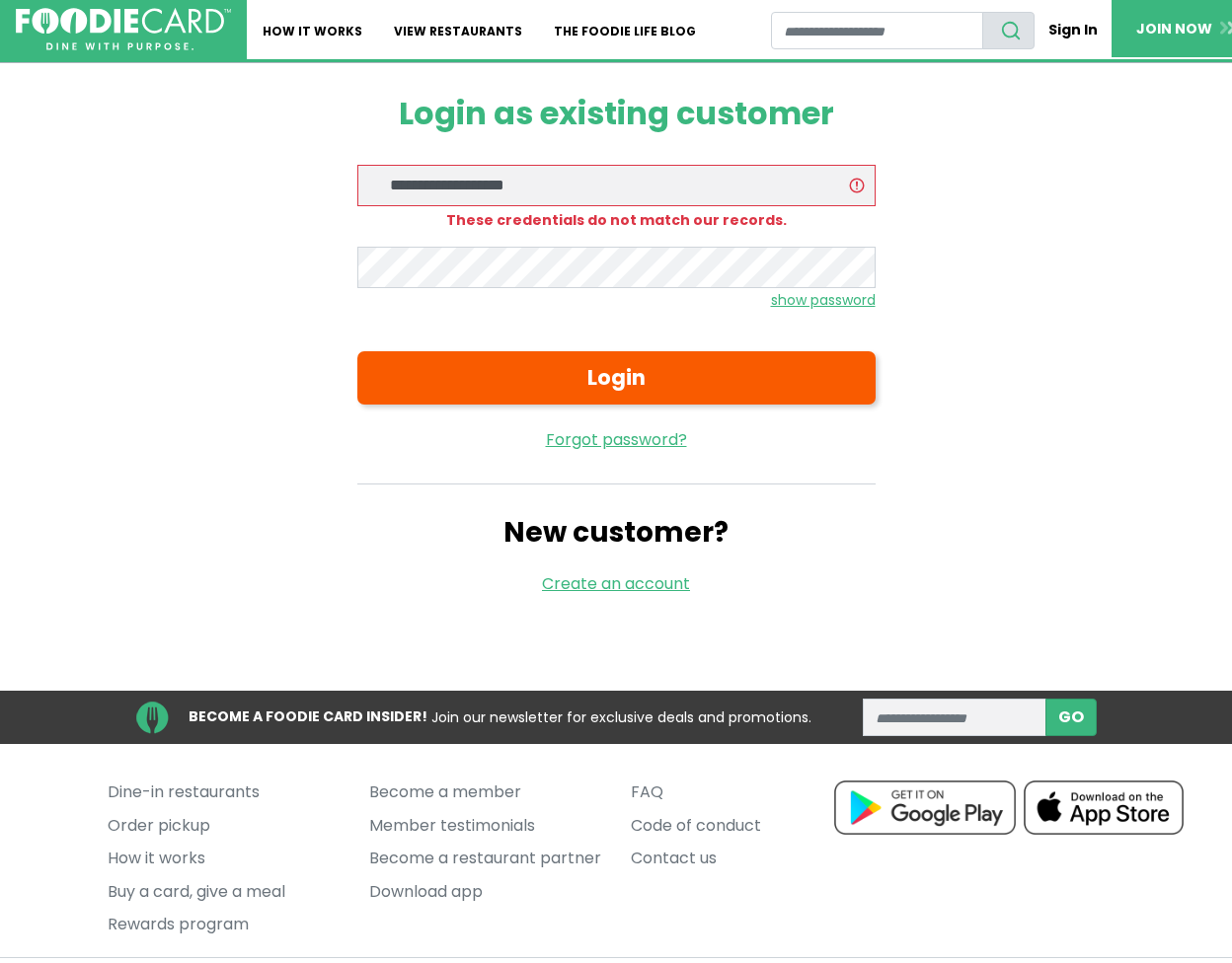 scroll, scrollTop: 0, scrollLeft: 0, axis: both 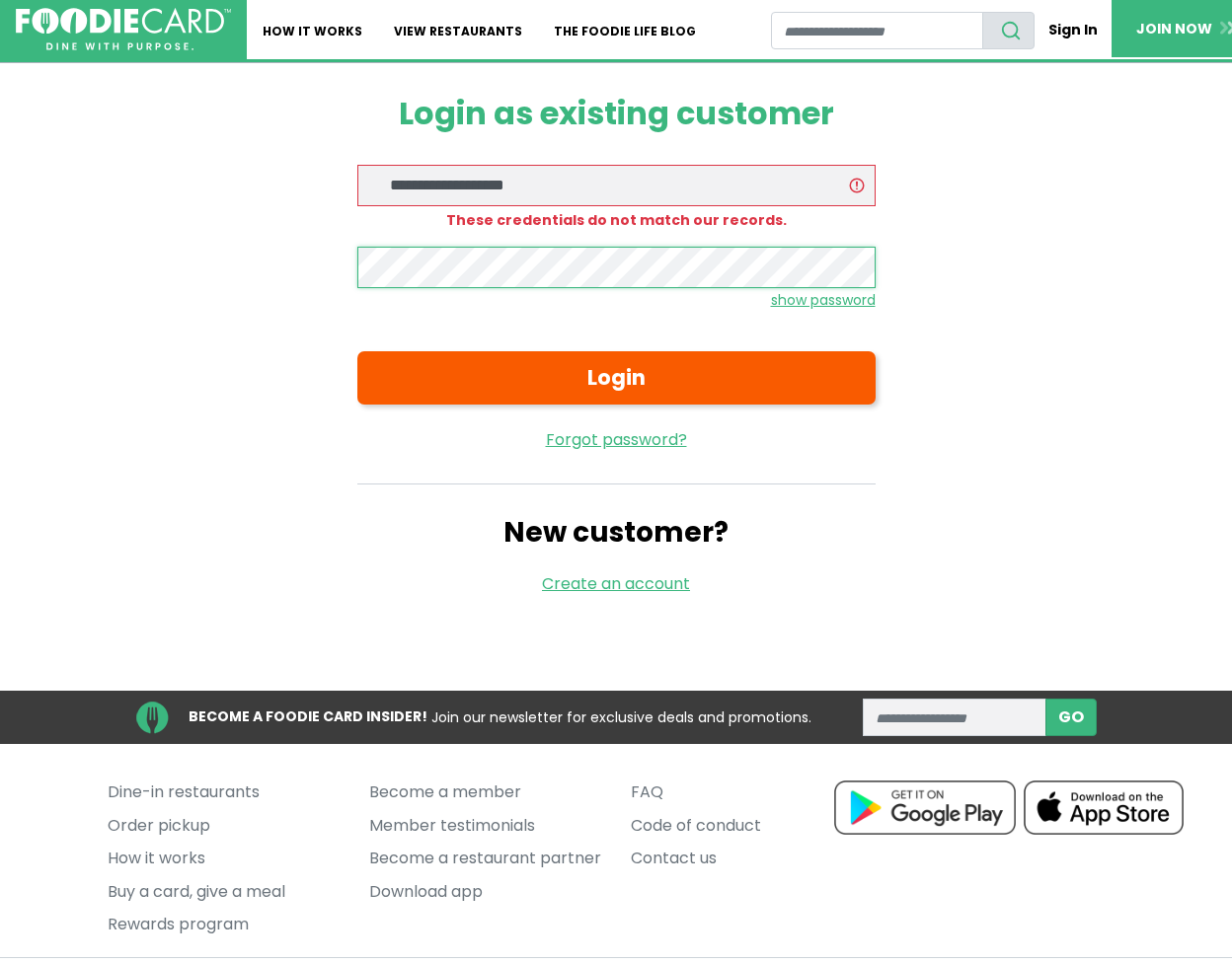 click on "Login" at bounding box center [616, 378] 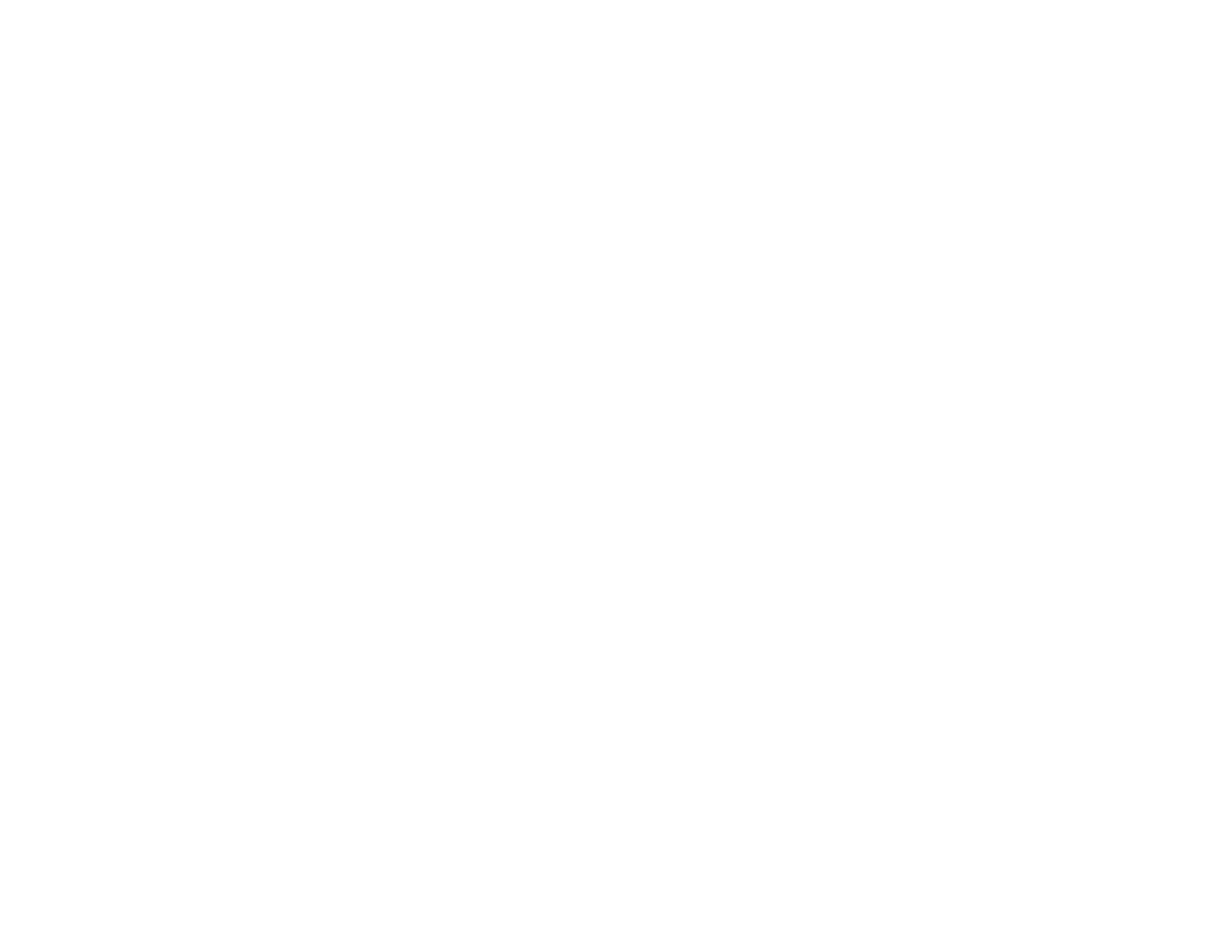 scroll, scrollTop: 0, scrollLeft: 0, axis: both 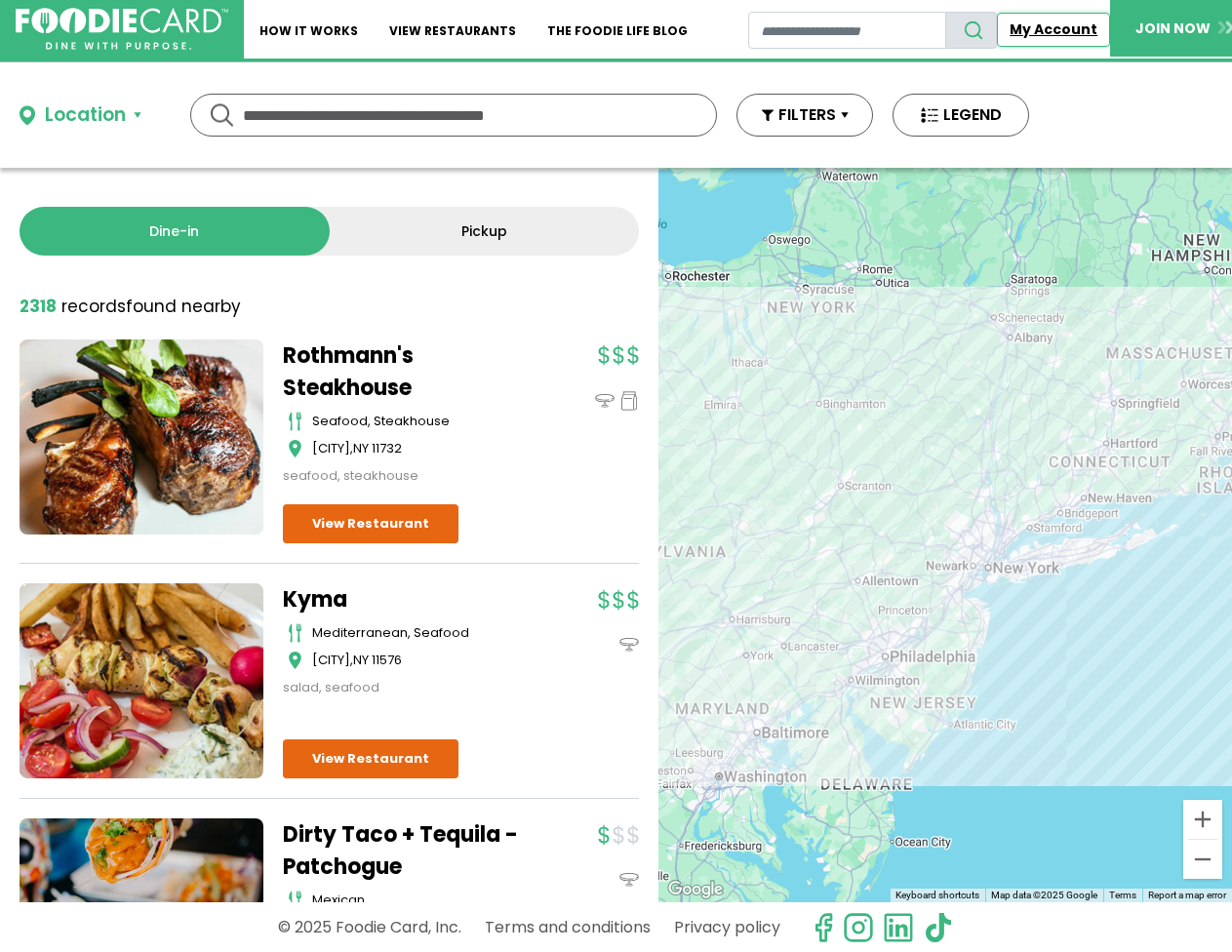 click on "My Account" at bounding box center [1053, 29] 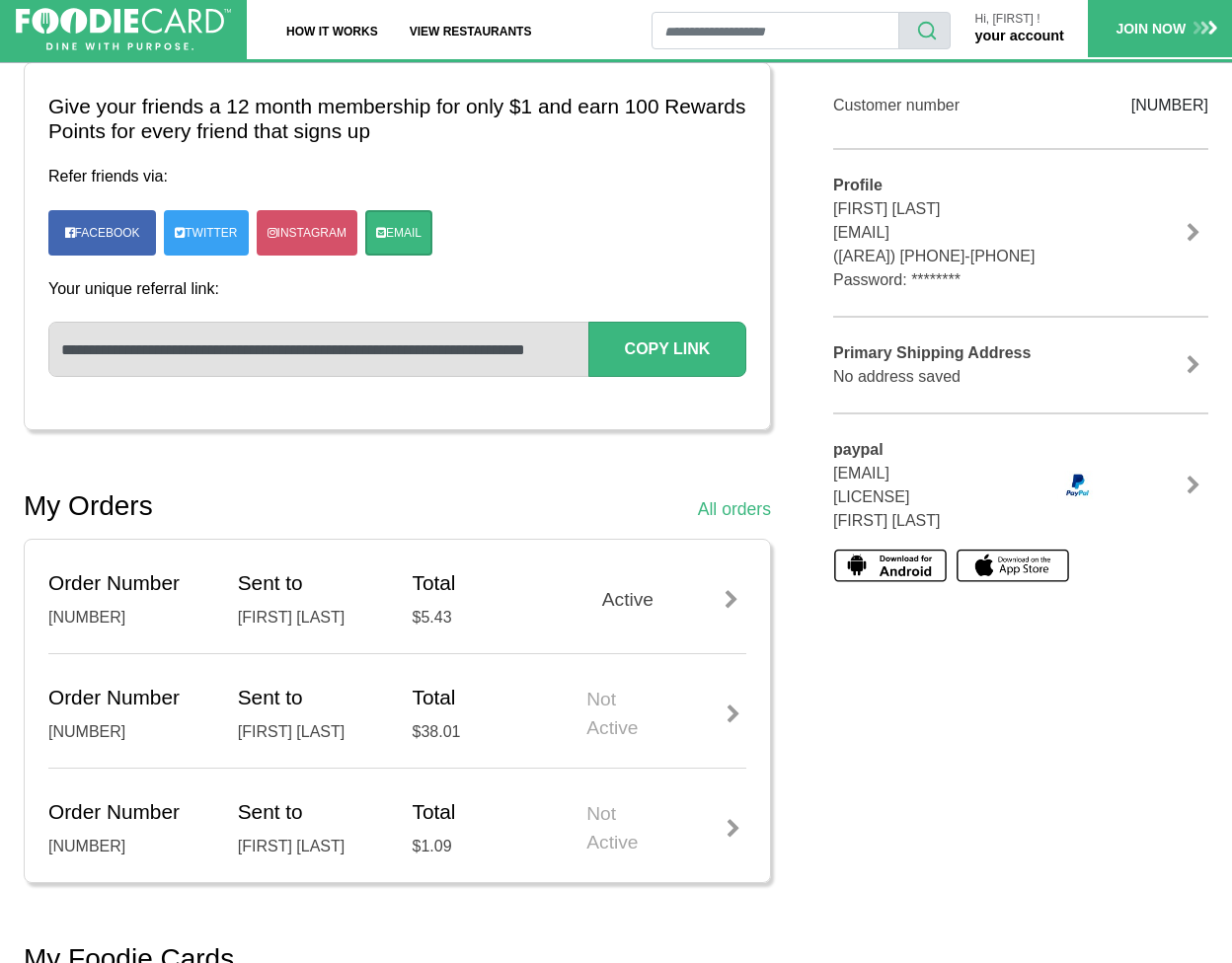 scroll, scrollTop: 259, scrollLeft: 0, axis: vertical 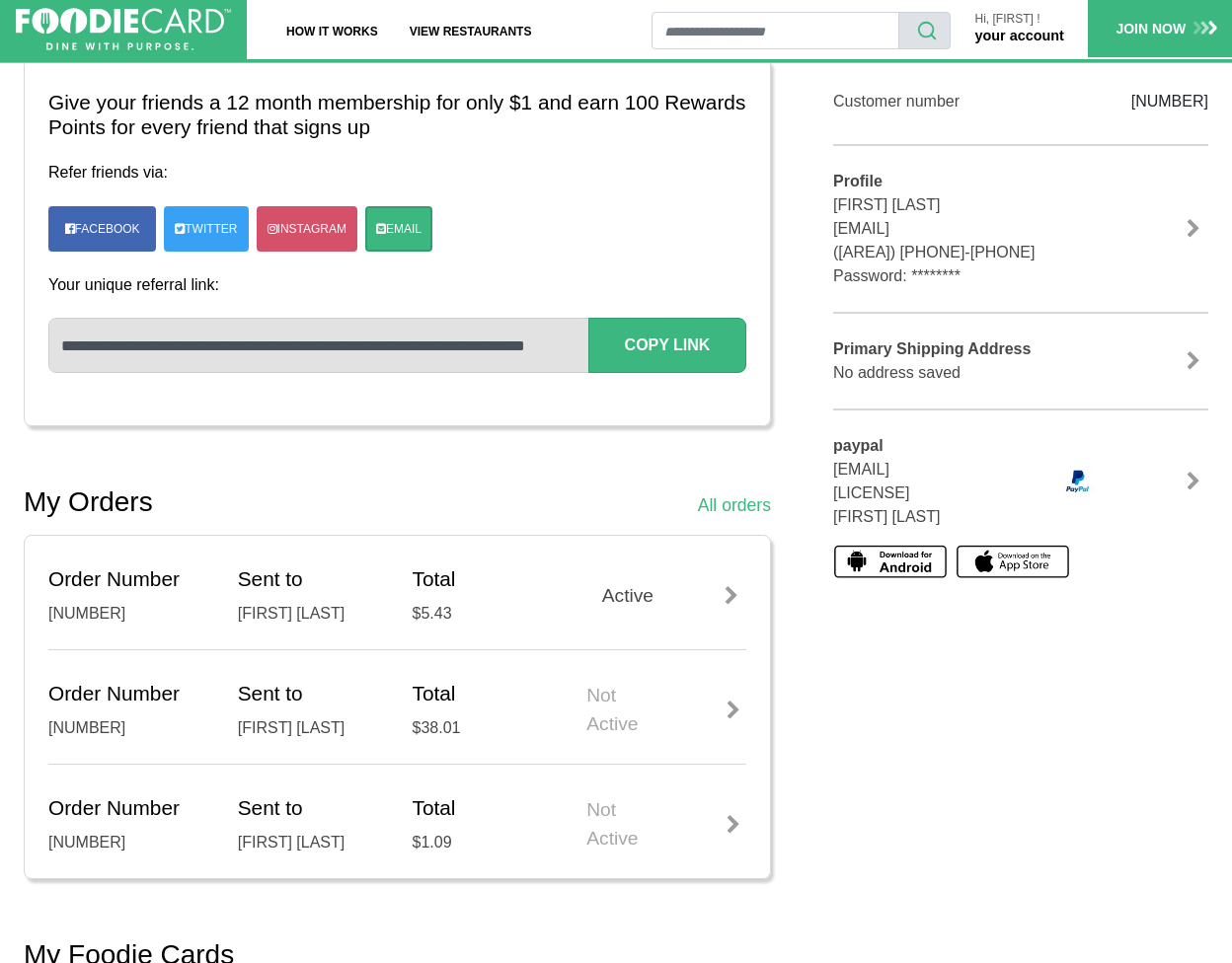 click on "Active" at bounding box center [666, 596] 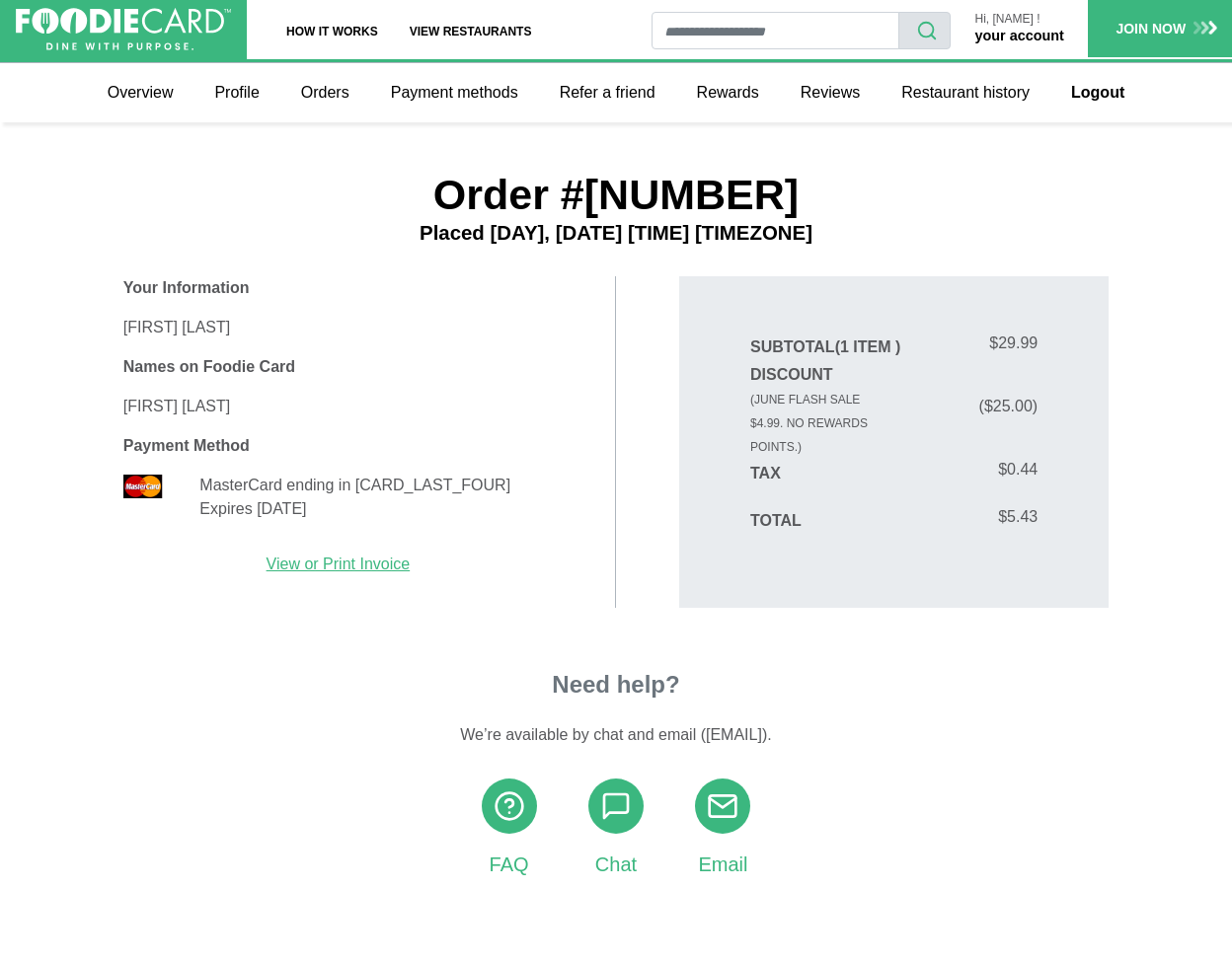 scroll, scrollTop: 0, scrollLeft: 0, axis: both 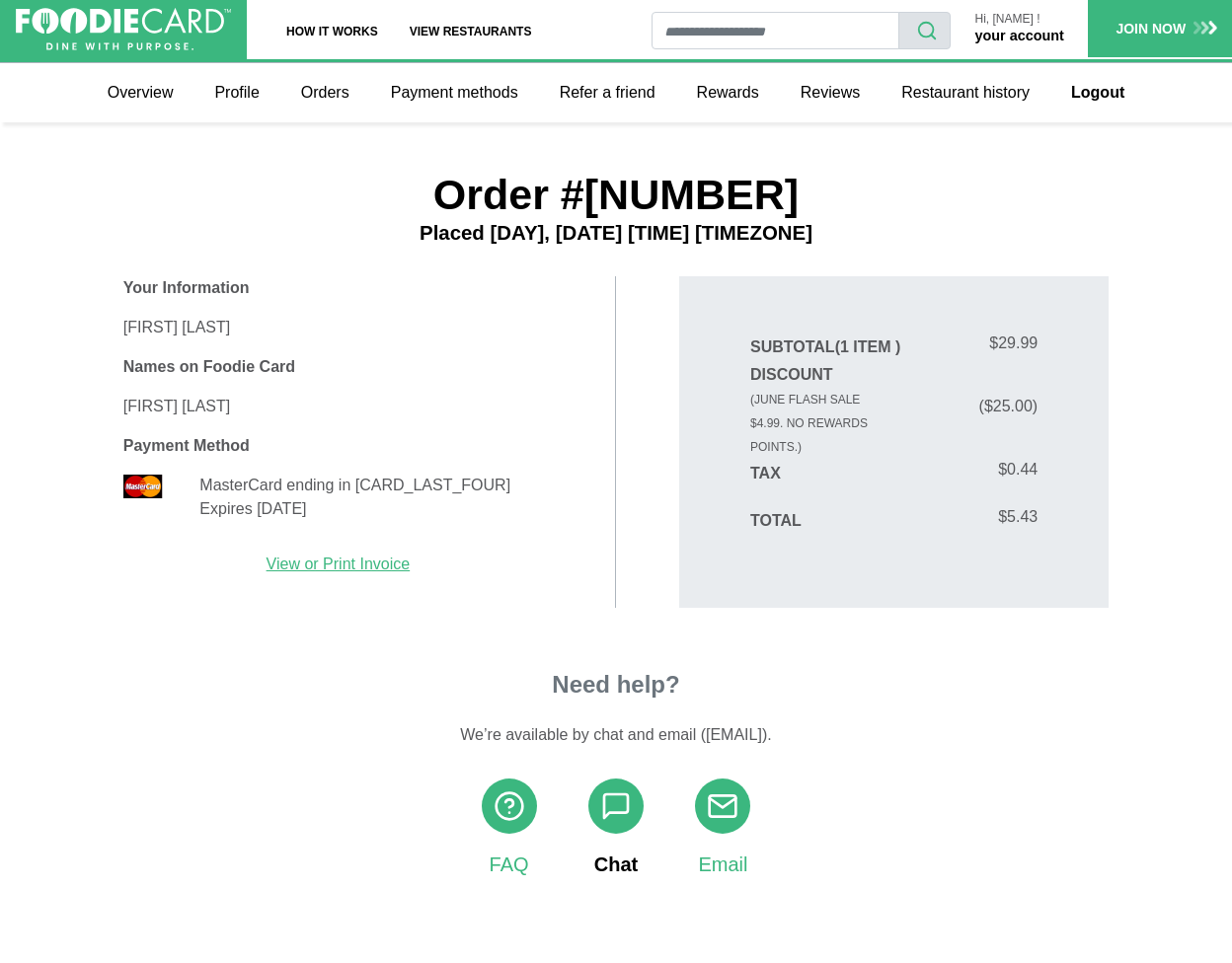 click 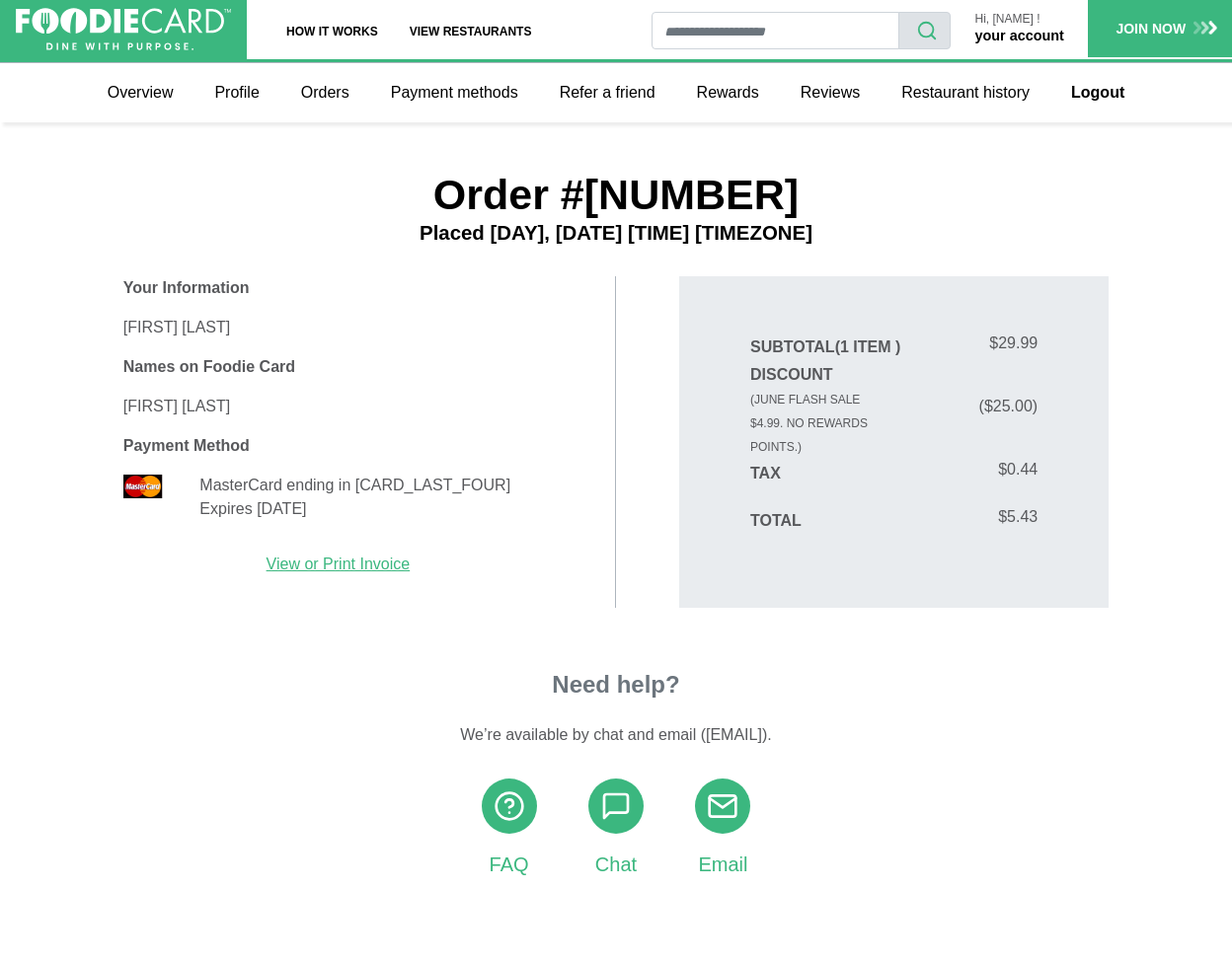 click on "We’re available by chat and email ( hello@foodiecard.com )." at bounding box center (615, 735) 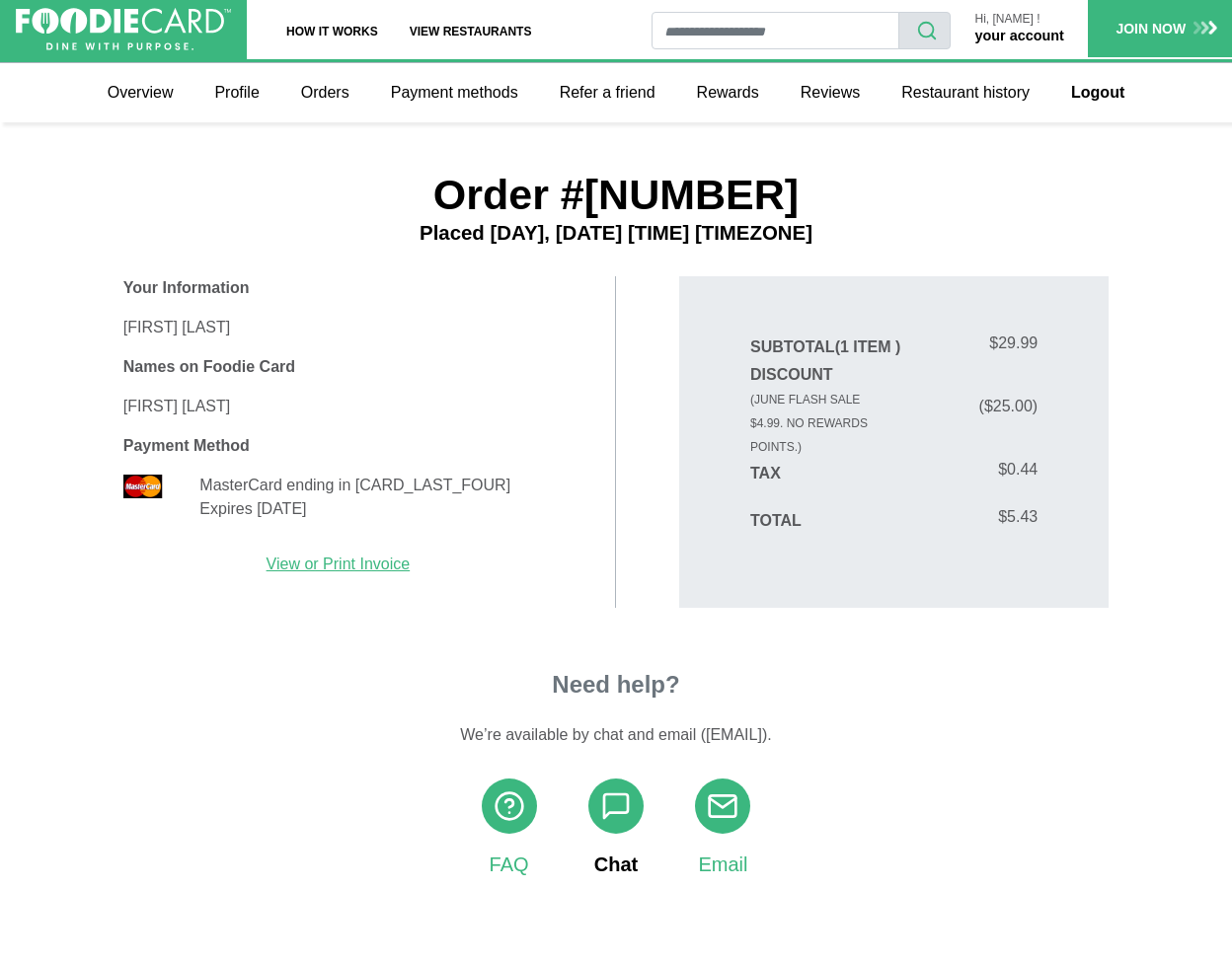click 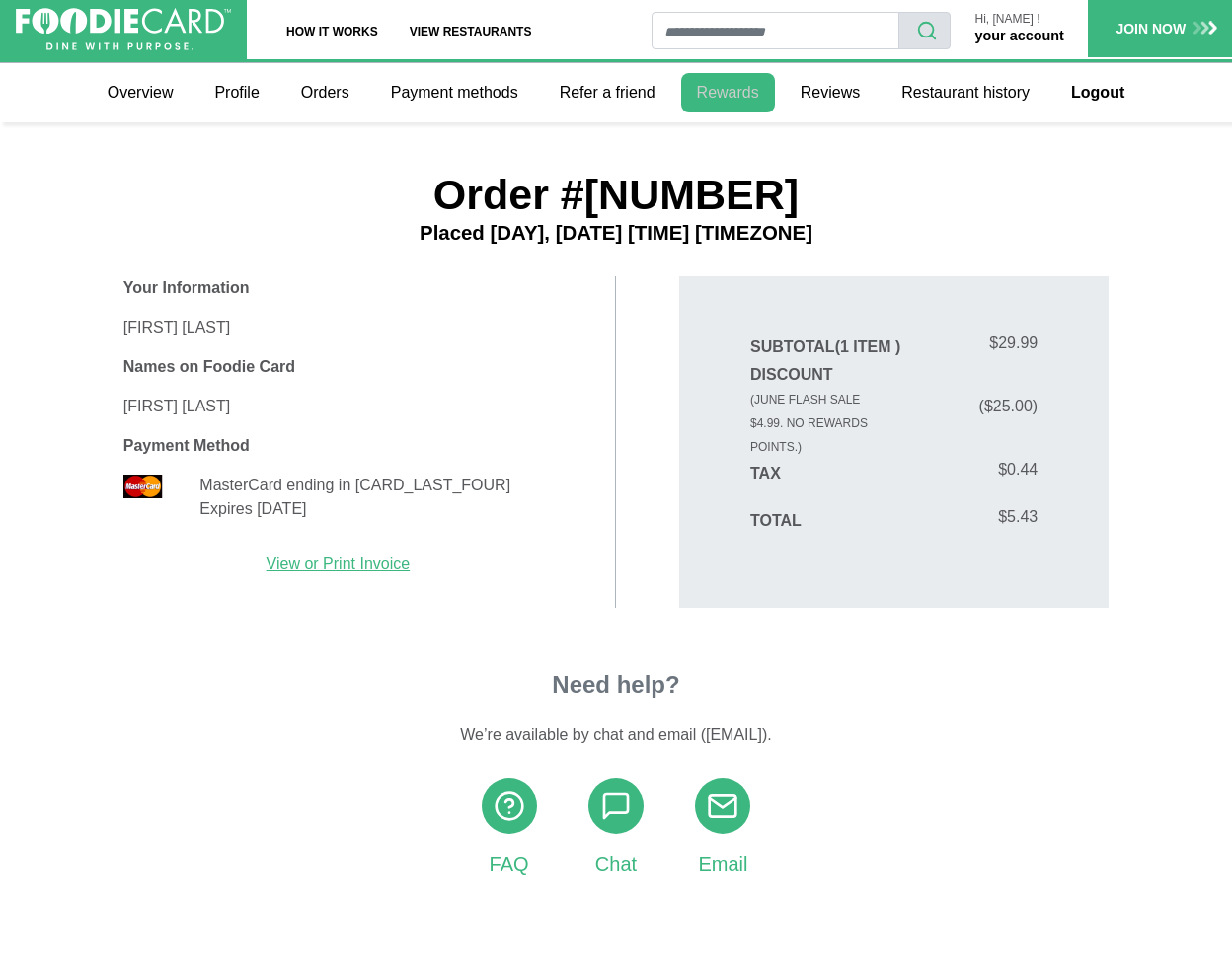 click on "Rewards" at bounding box center (728, 93) 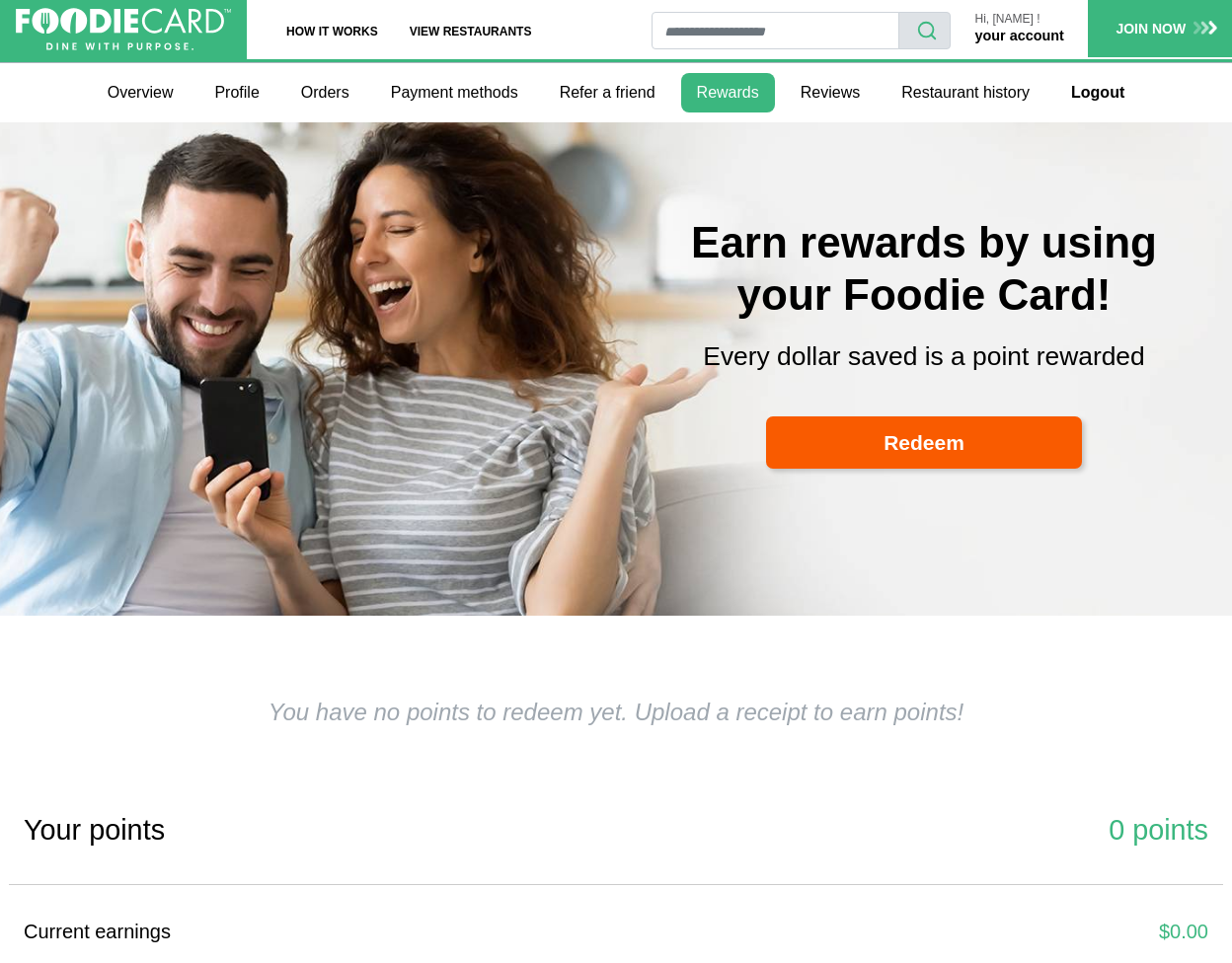 scroll, scrollTop: 0, scrollLeft: 0, axis: both 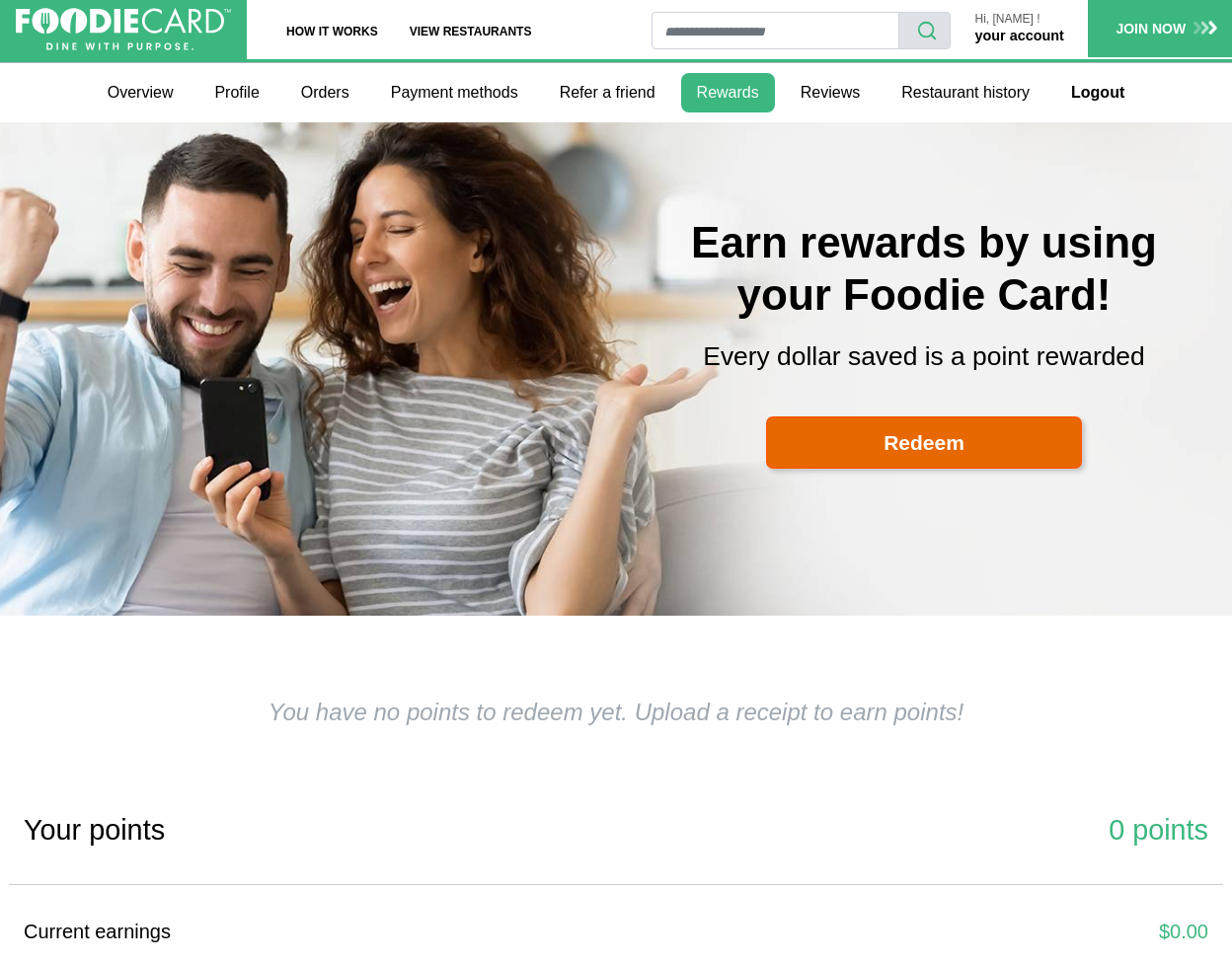 click on "Redeem" at bounding box center (924, 443) 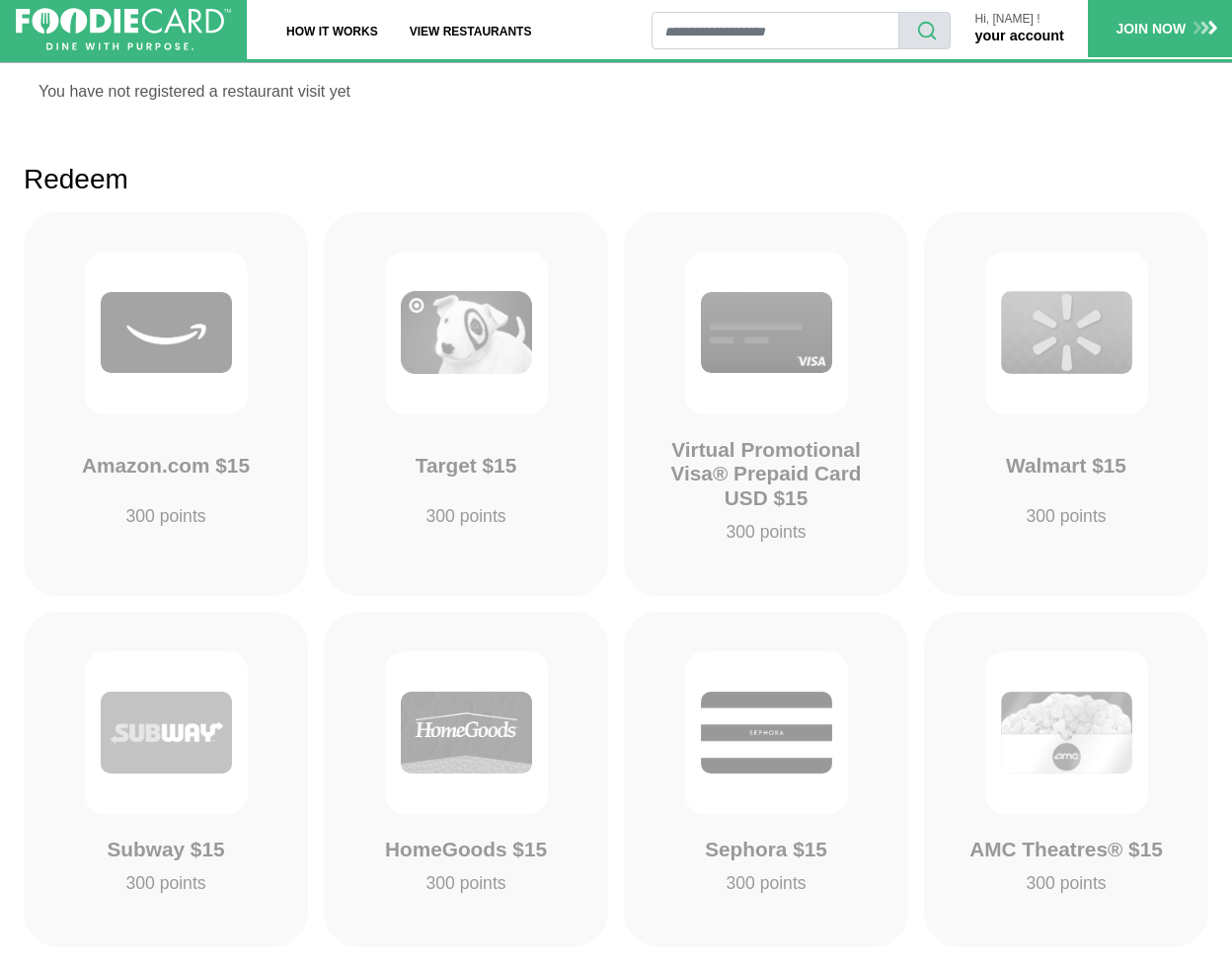 scroll, scrollTop: 2112, scrollLeft: 0, axis: vertical 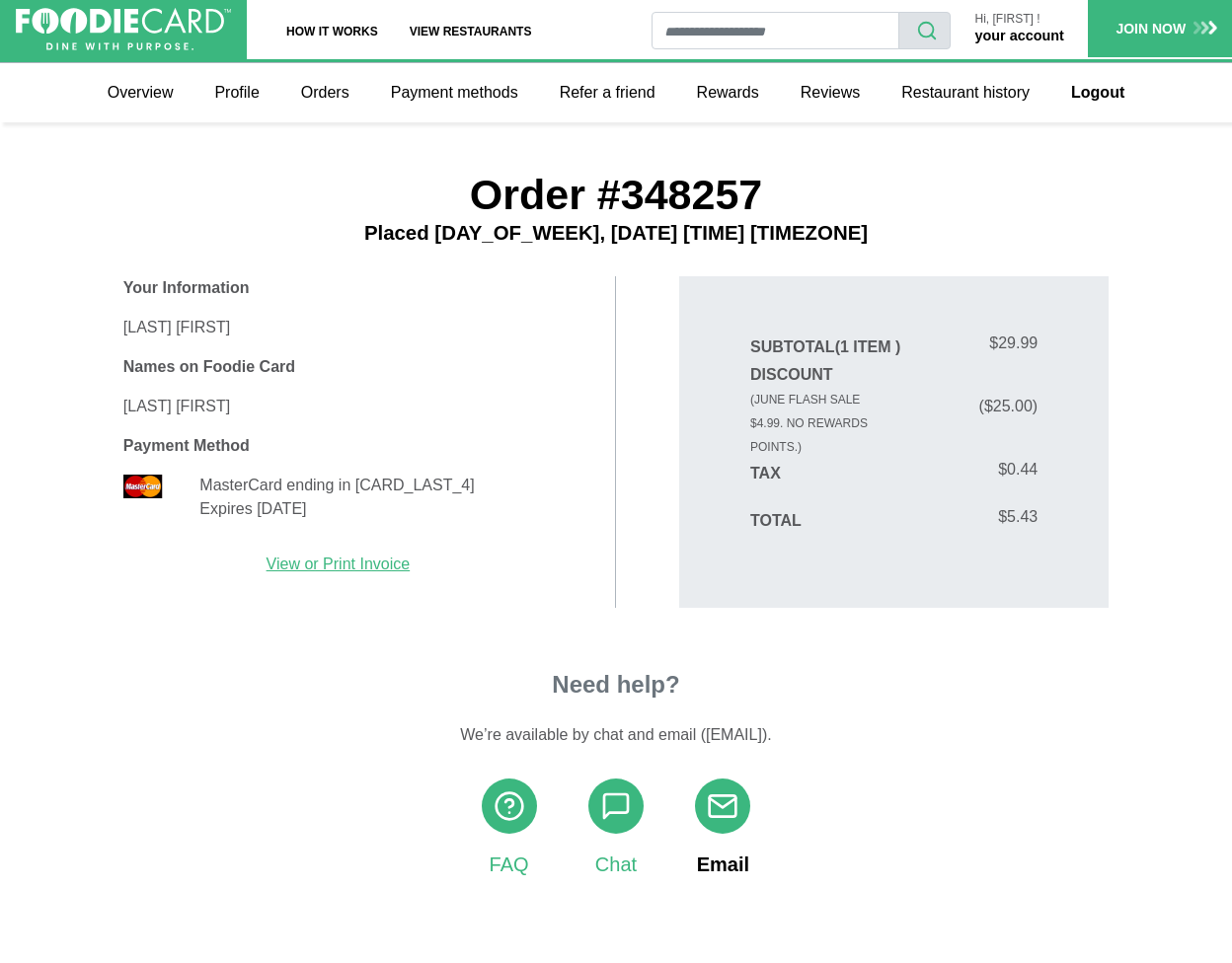 click 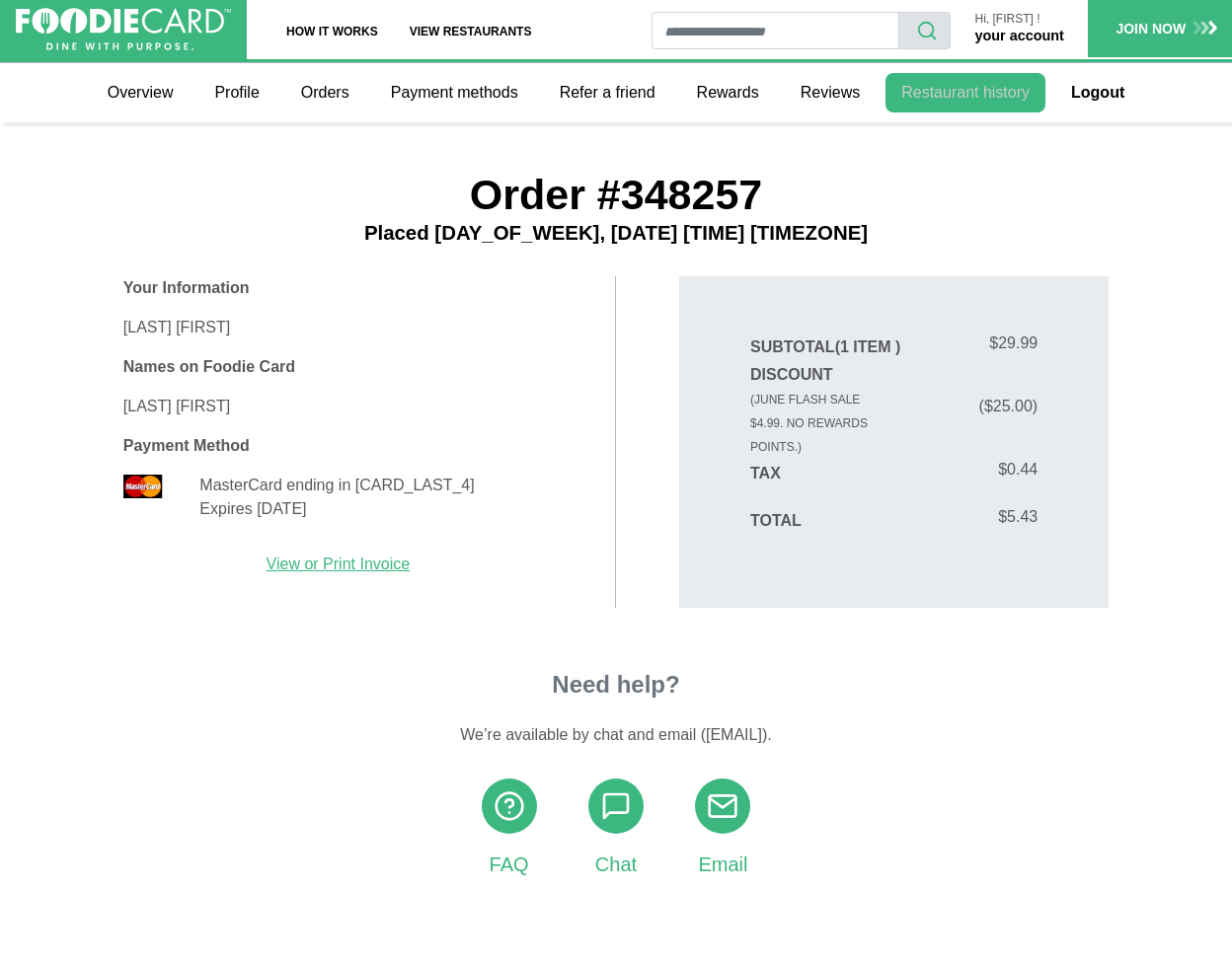 click on "Restaurant history" at bounding box center [965, 93] 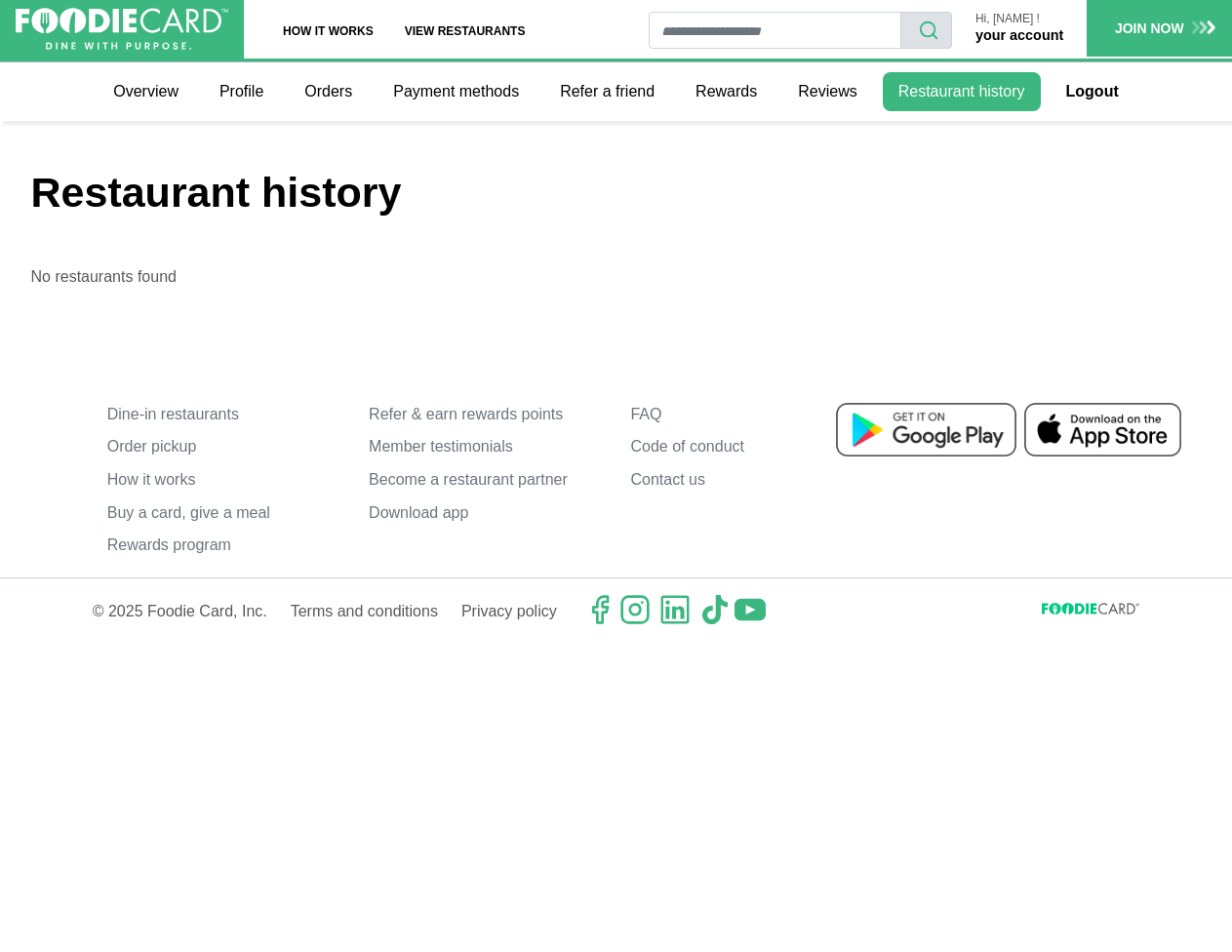 scroll, scrollTop: 0, scrollLeft: 0, axis: both 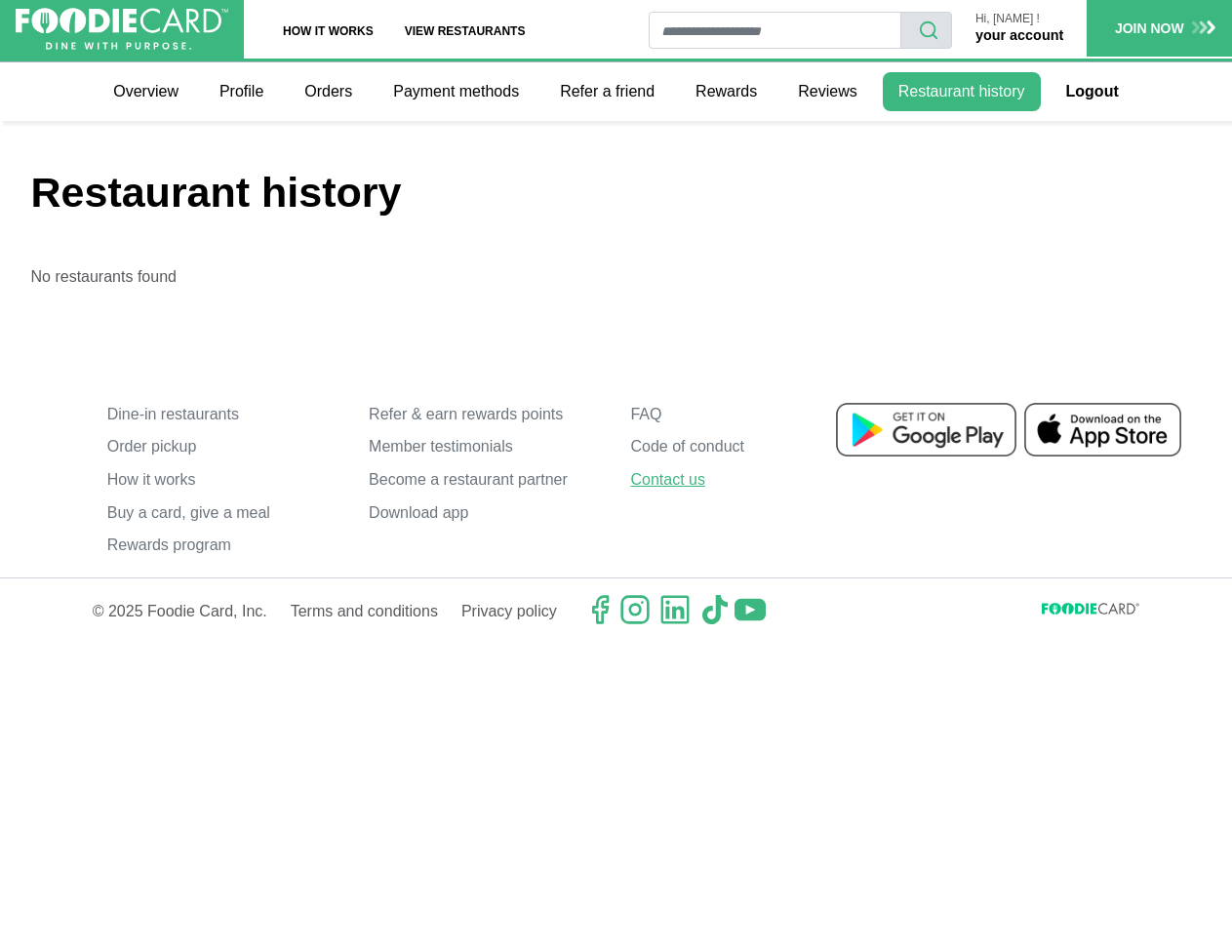 click on "Contact us" at bounding box center (746, 480) 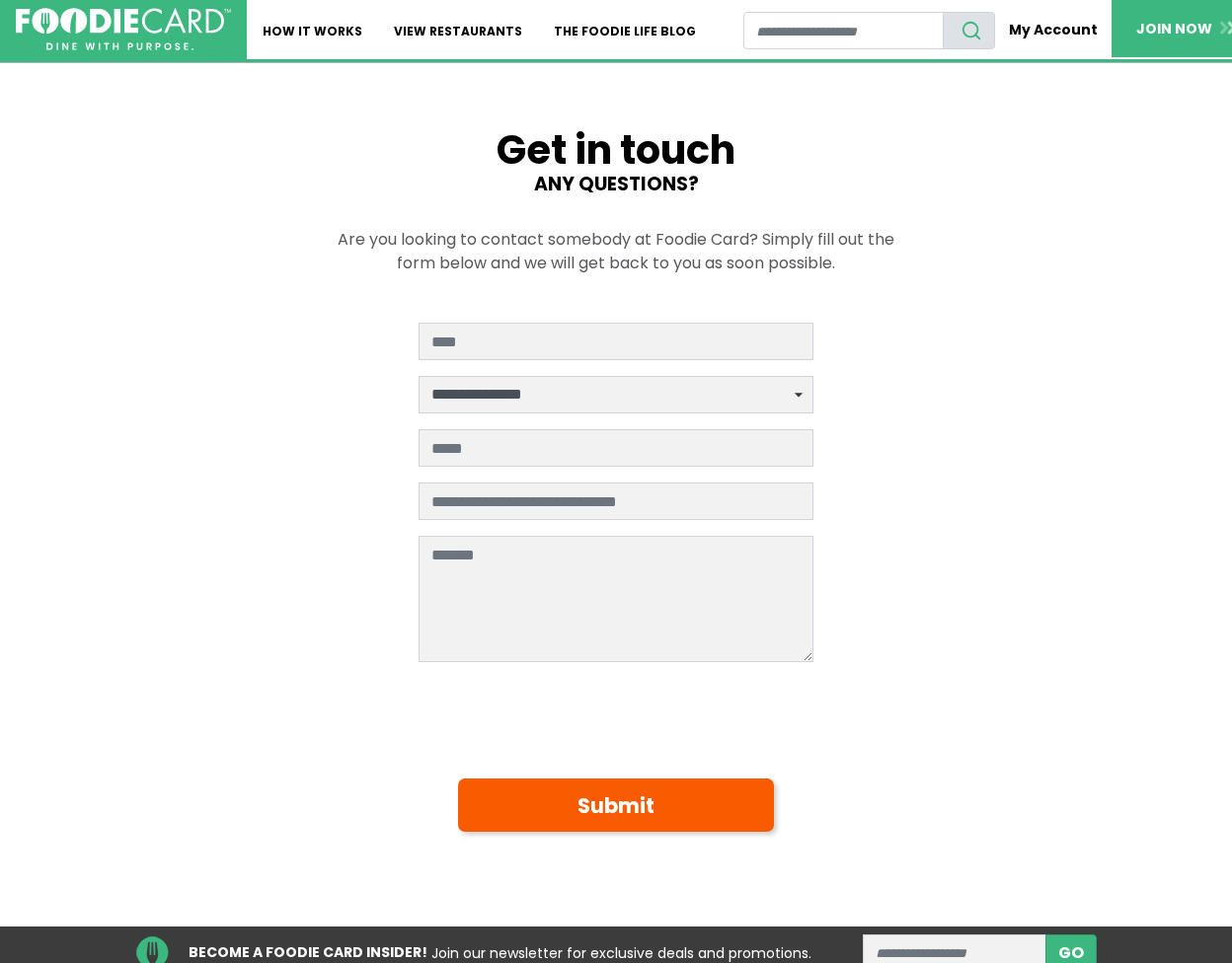 scroll, scrollTop: 0, scrollLeft: 0, axis: both 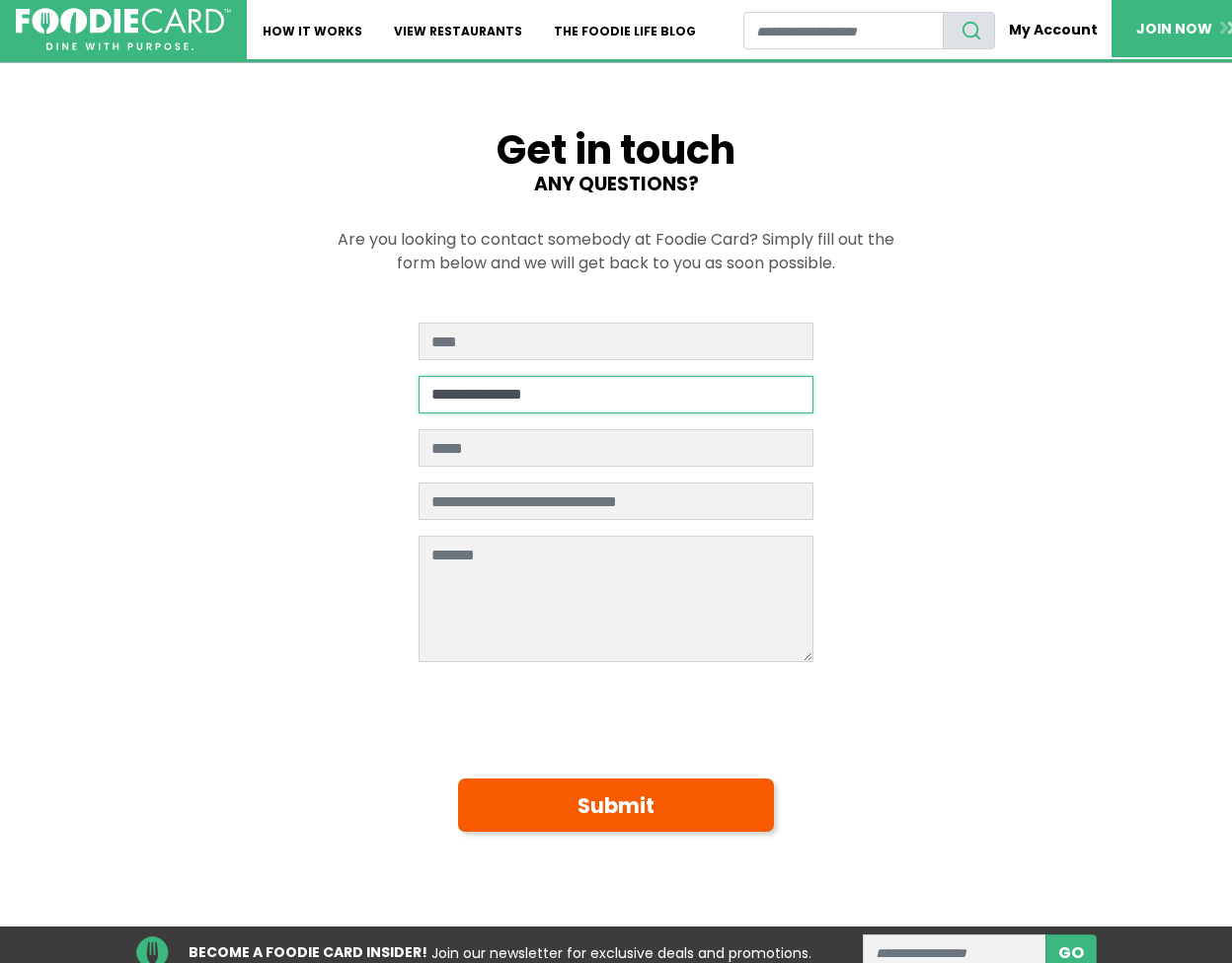 click on "**********" at bounding box center (616, 395) 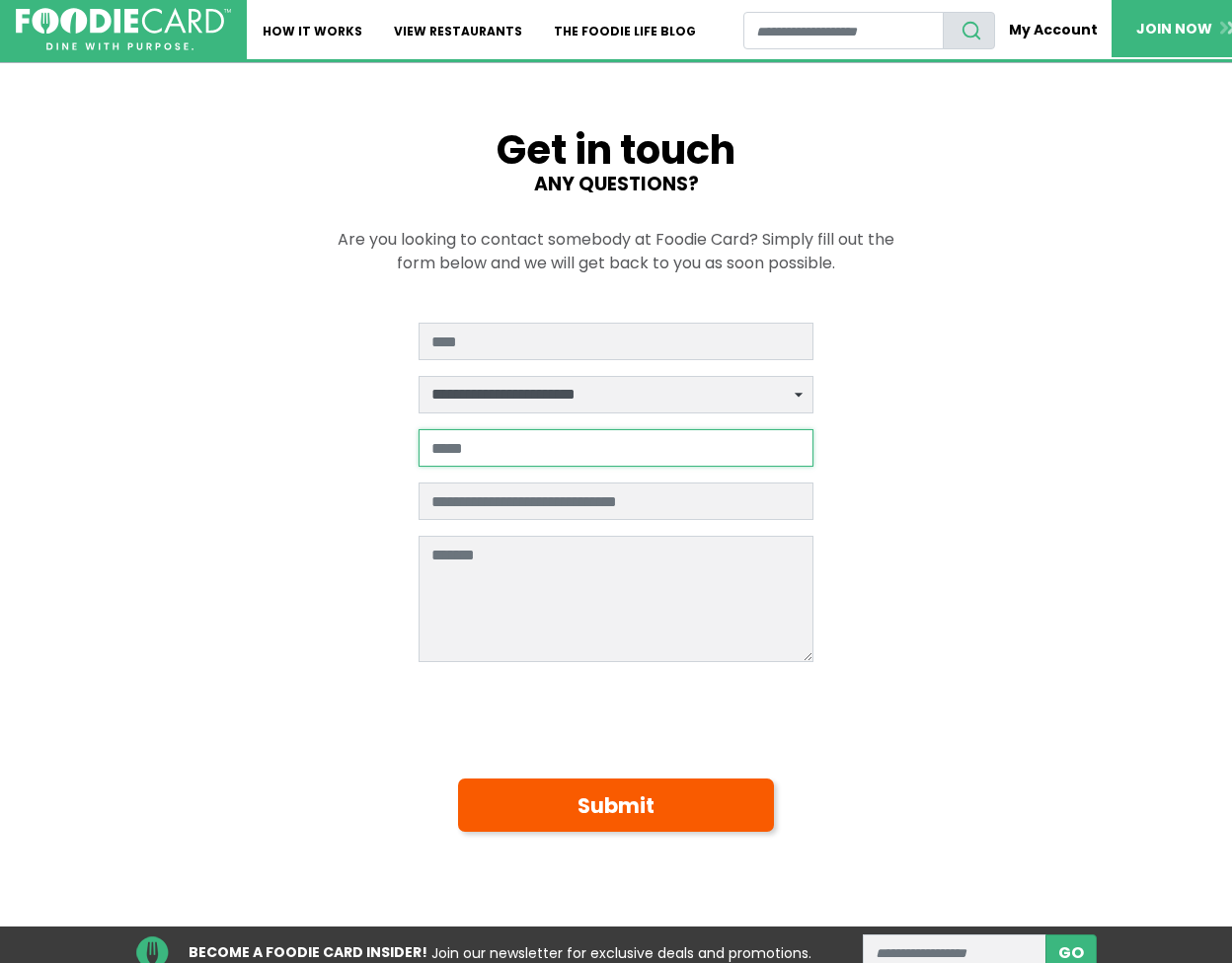 click at bounding box center [616, 448] 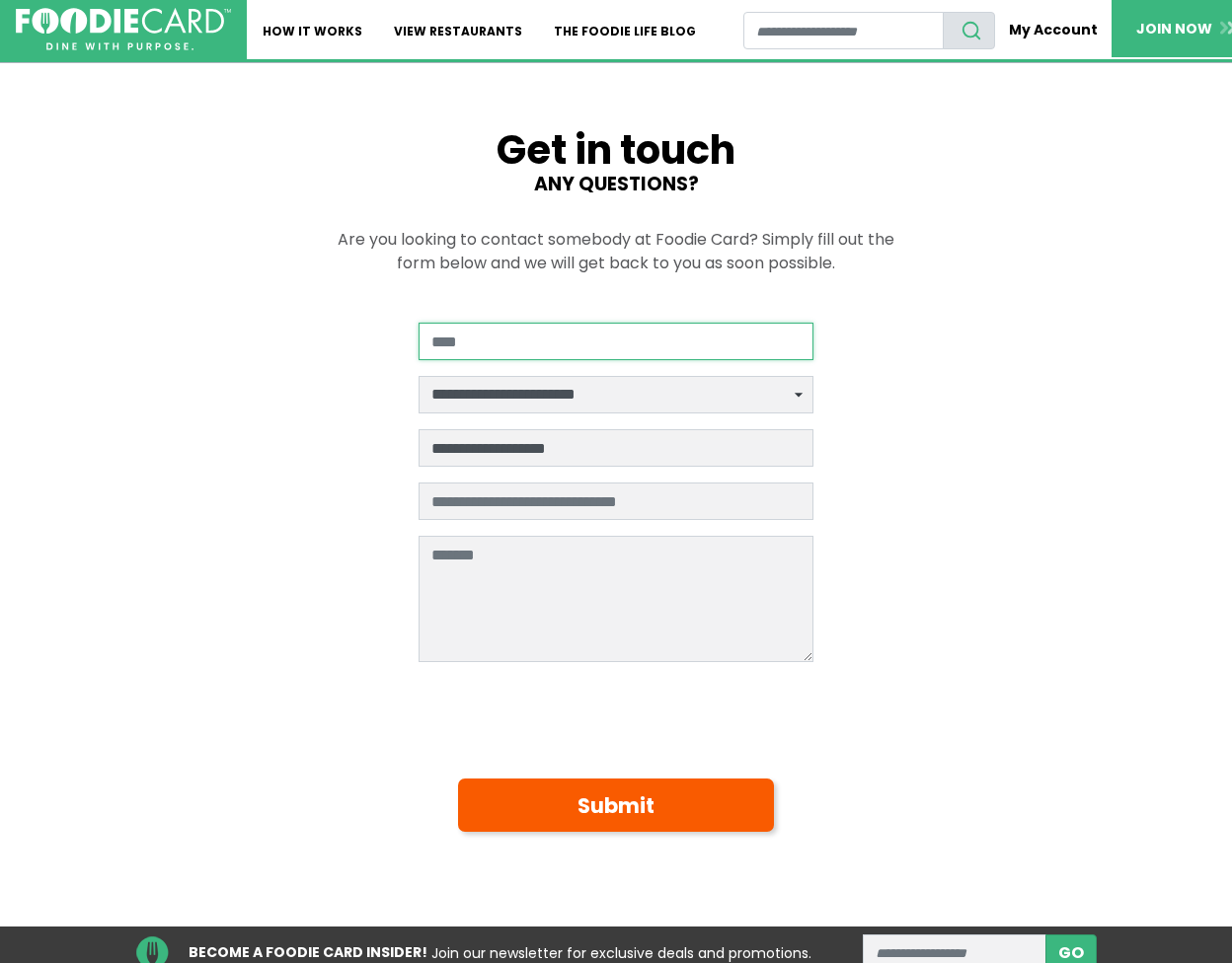 type on "**********" 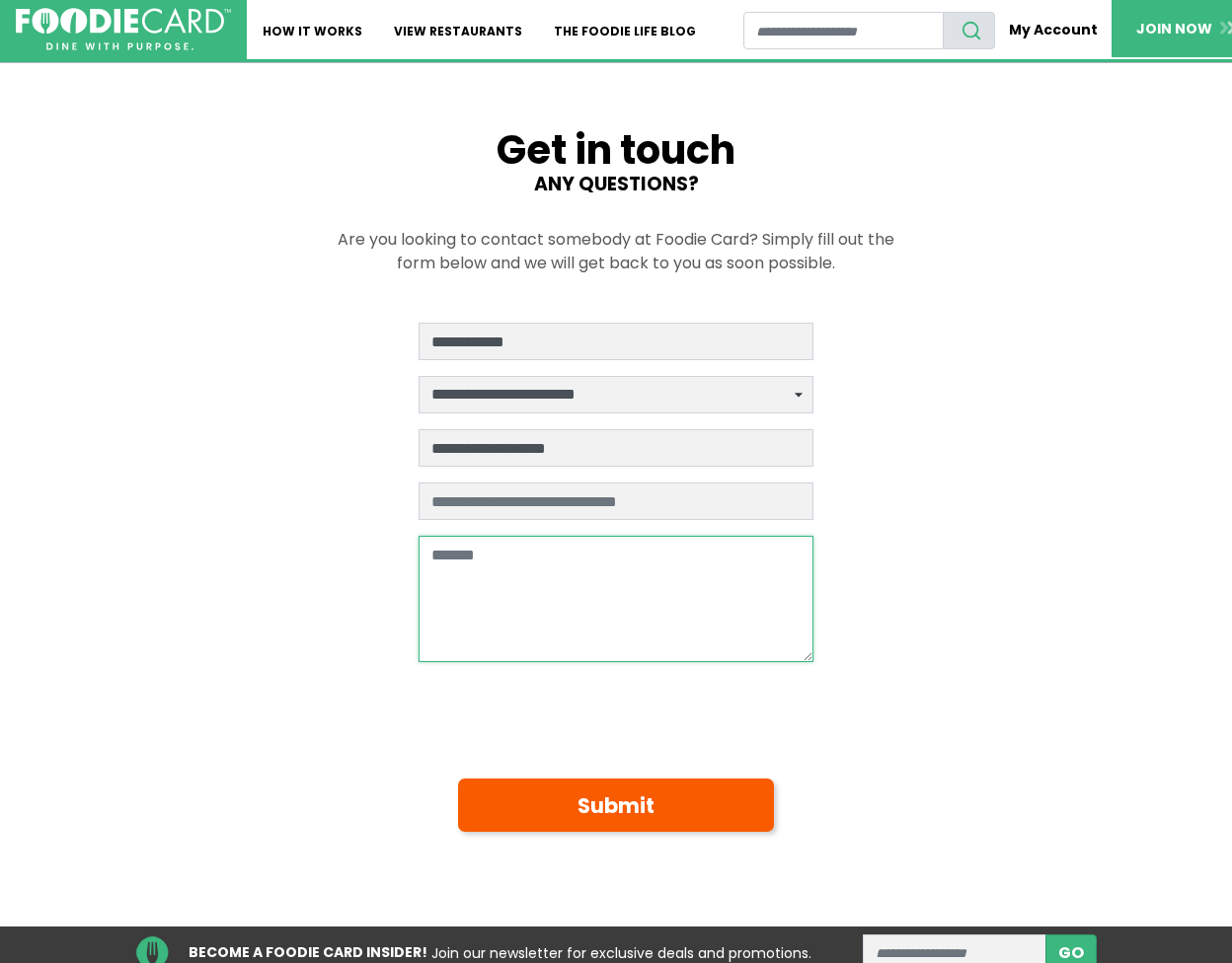 click at bounding box center [616, 599] 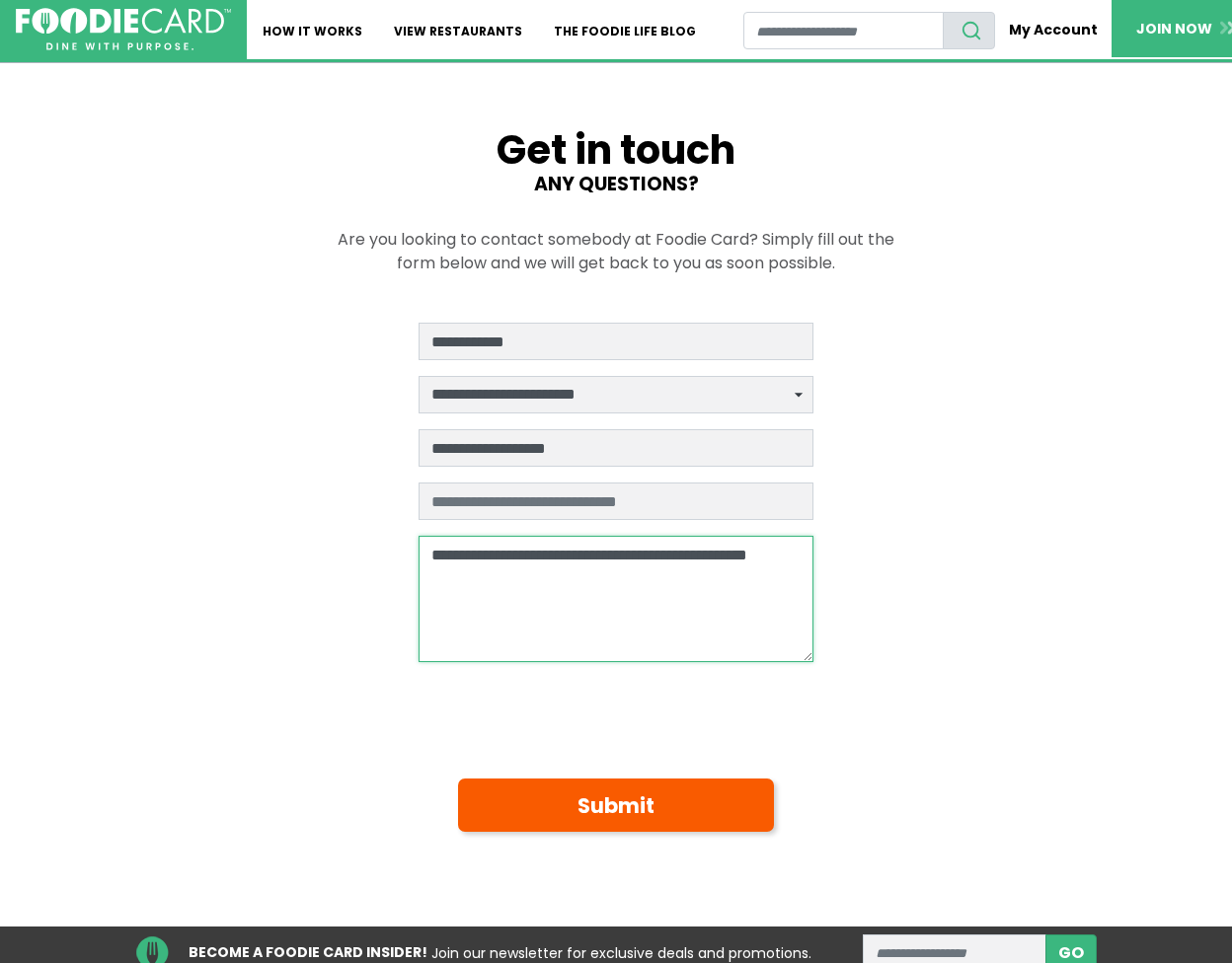 click on "**********" at bounding box center [616, 599] 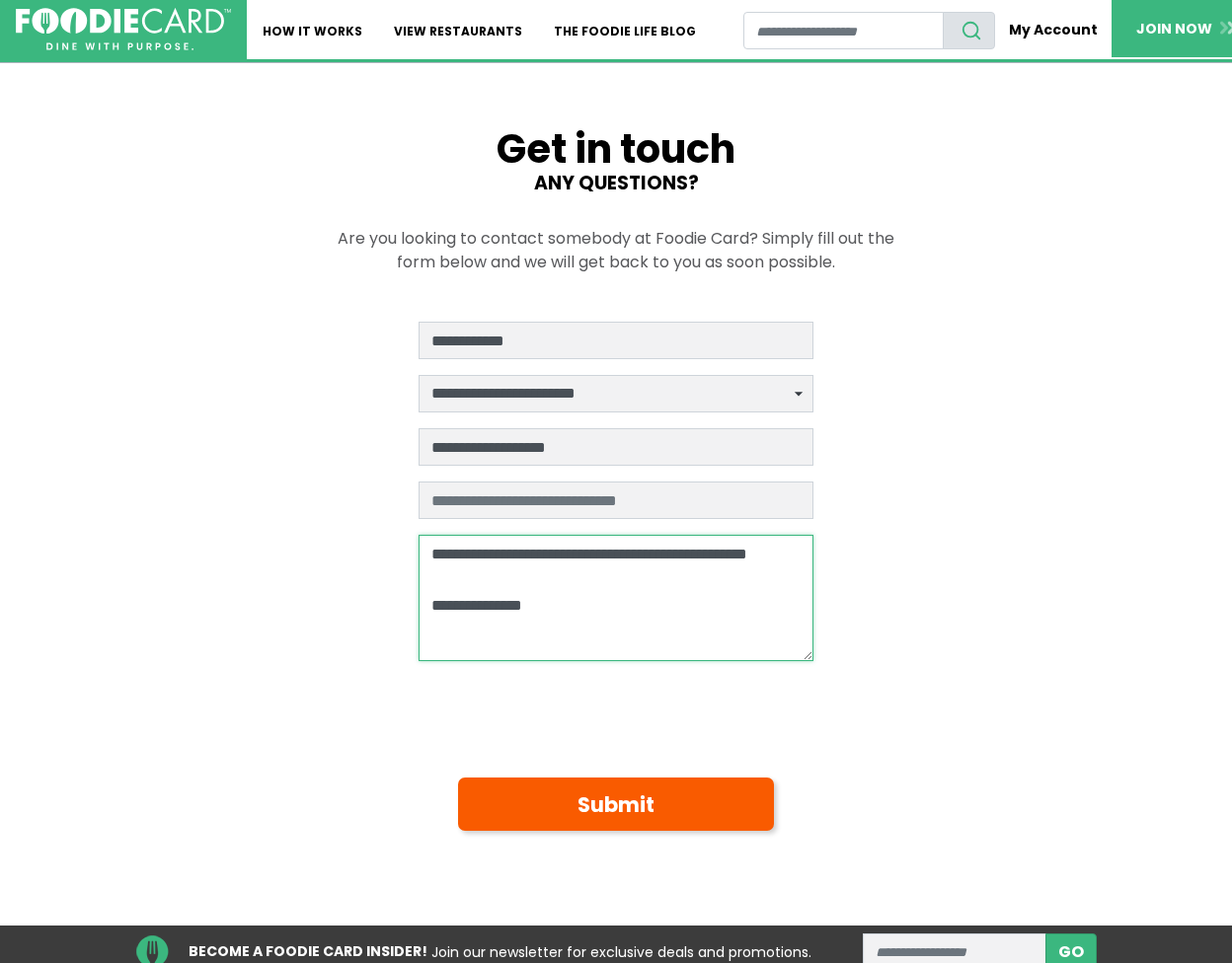 scroll, scrollTop: 8, scrollLeft: 0, axis: vertical 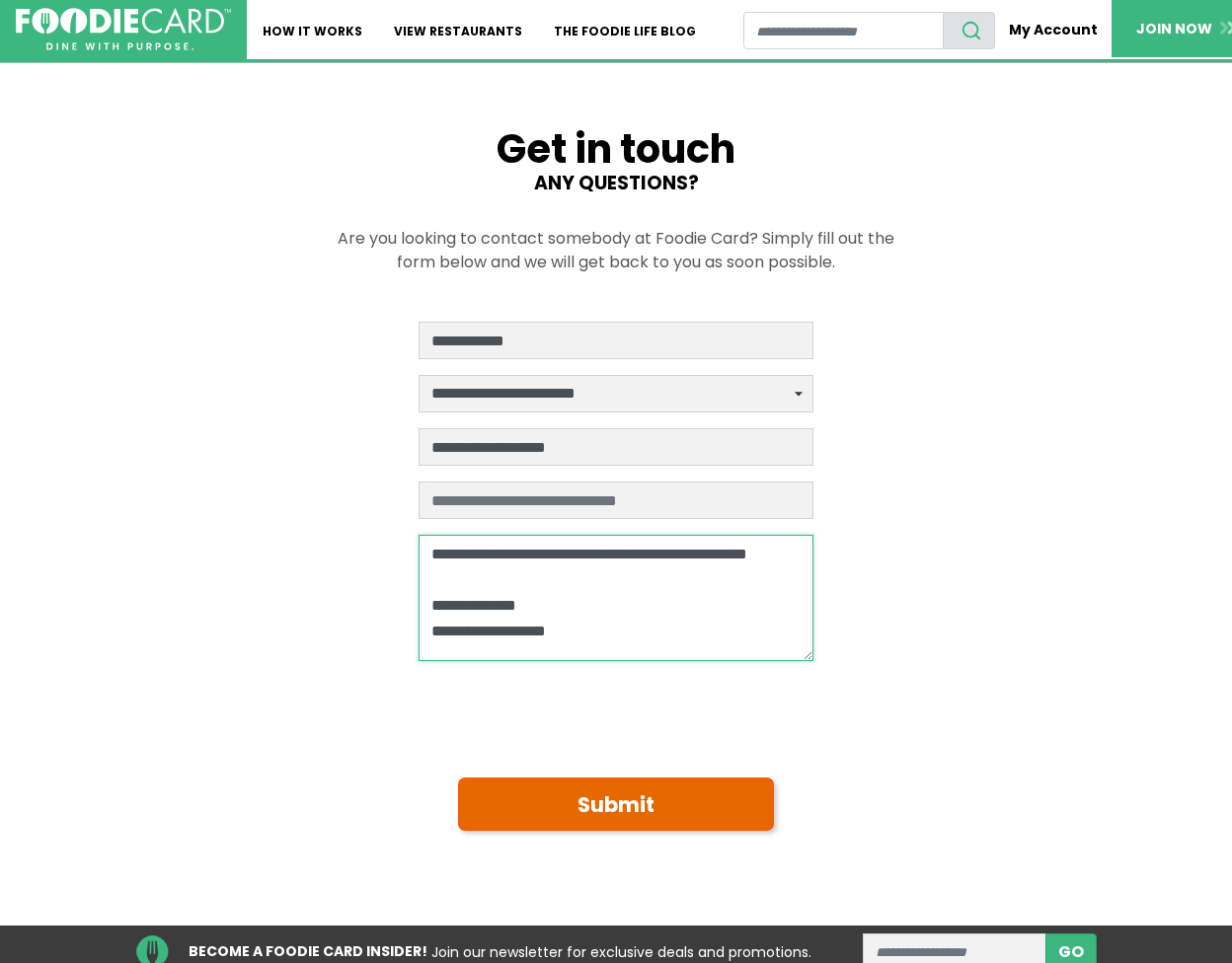 type on "**********" 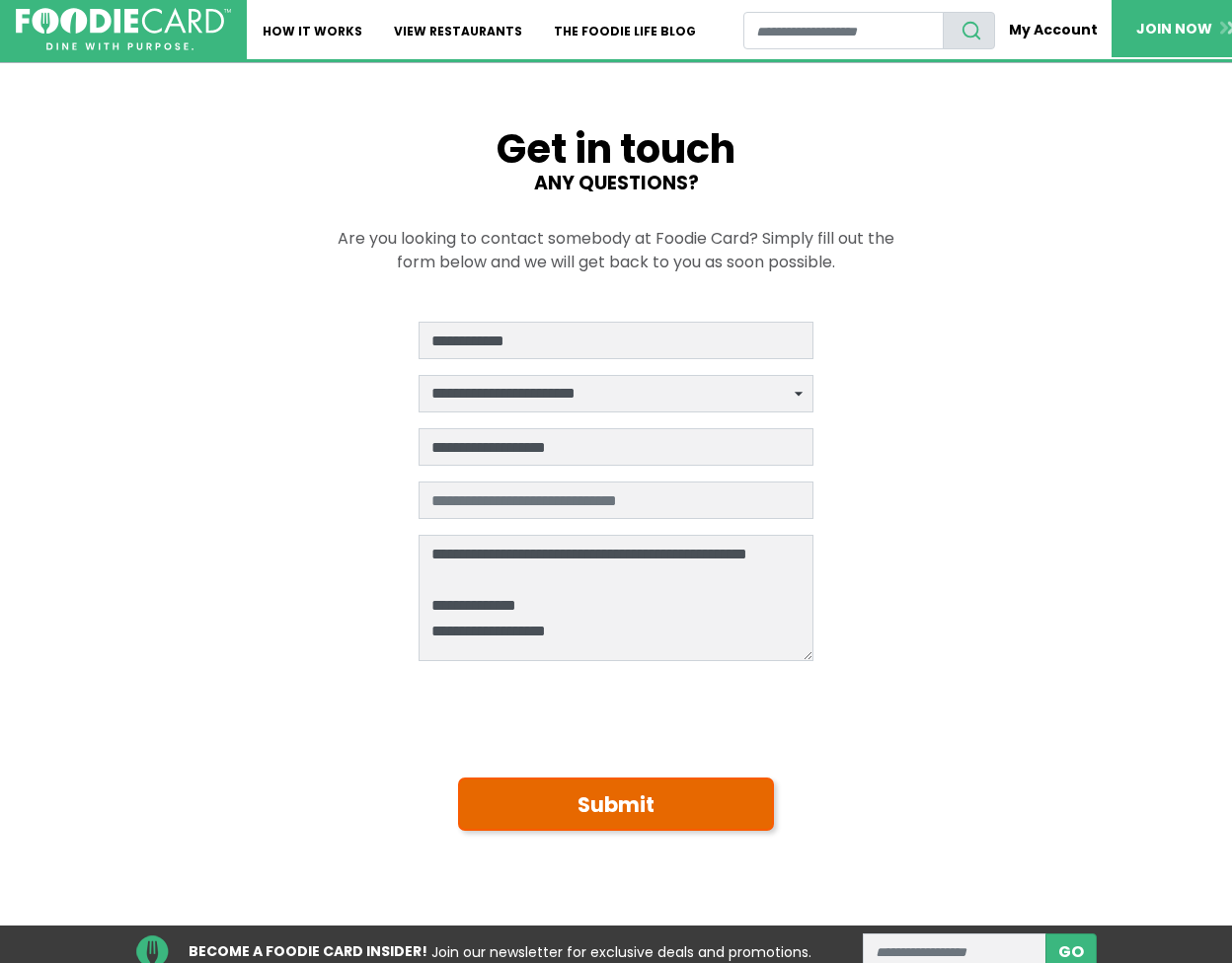 click on "Submit" at bounding box center [616, 804] 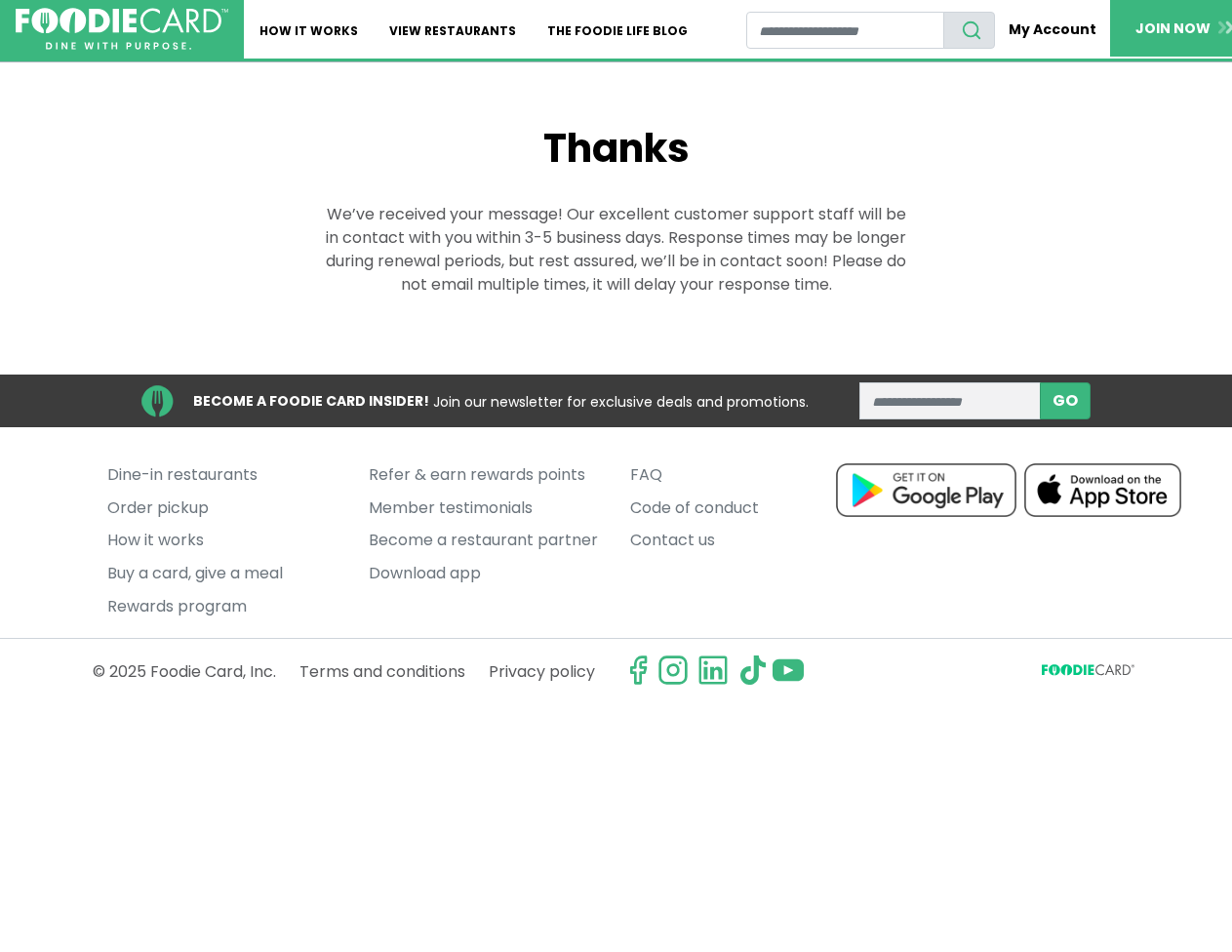 scroll, scrollTop: 0, scrollLeft: 0, axis: both 